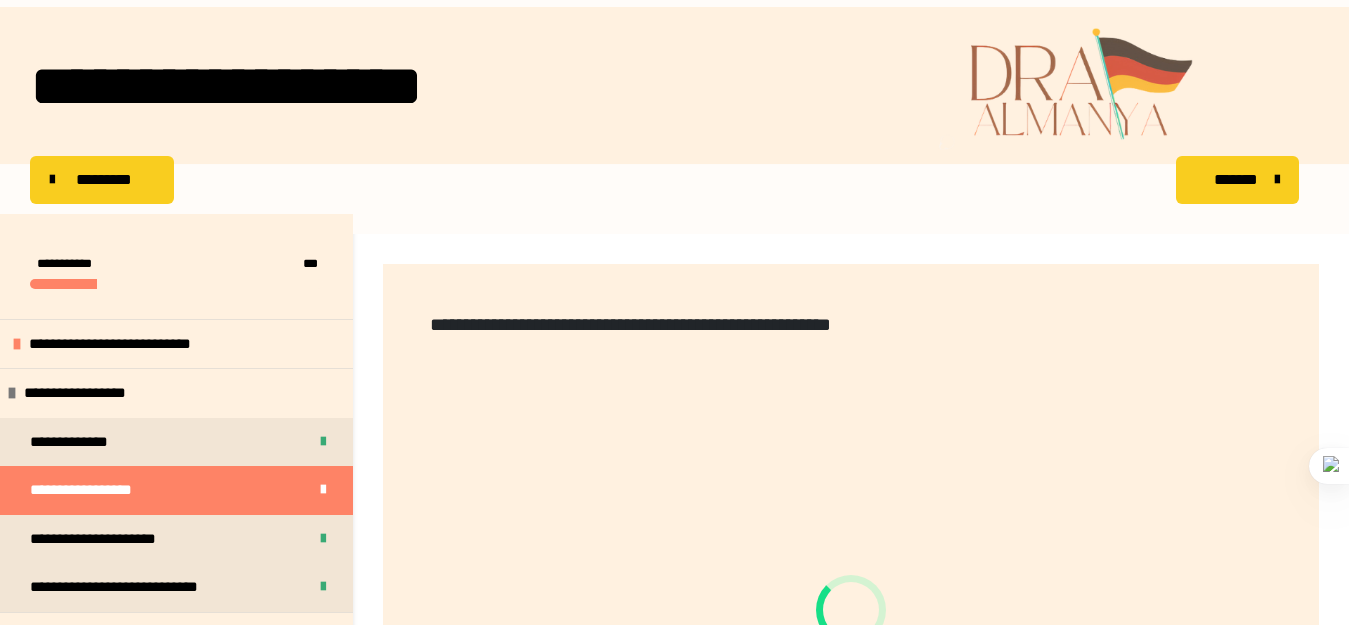 scroll, scrollTop: 0, scrollLeft: 0, axis: both 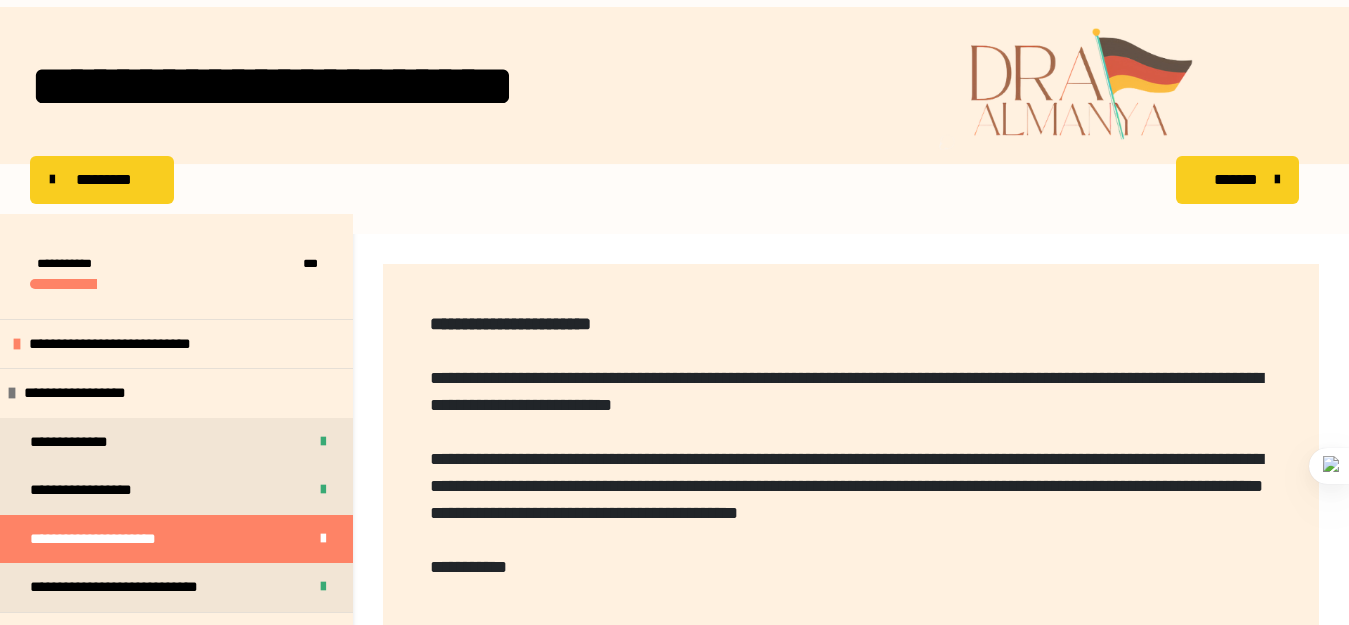 click on "*******" at bounding box center (1235, 180) 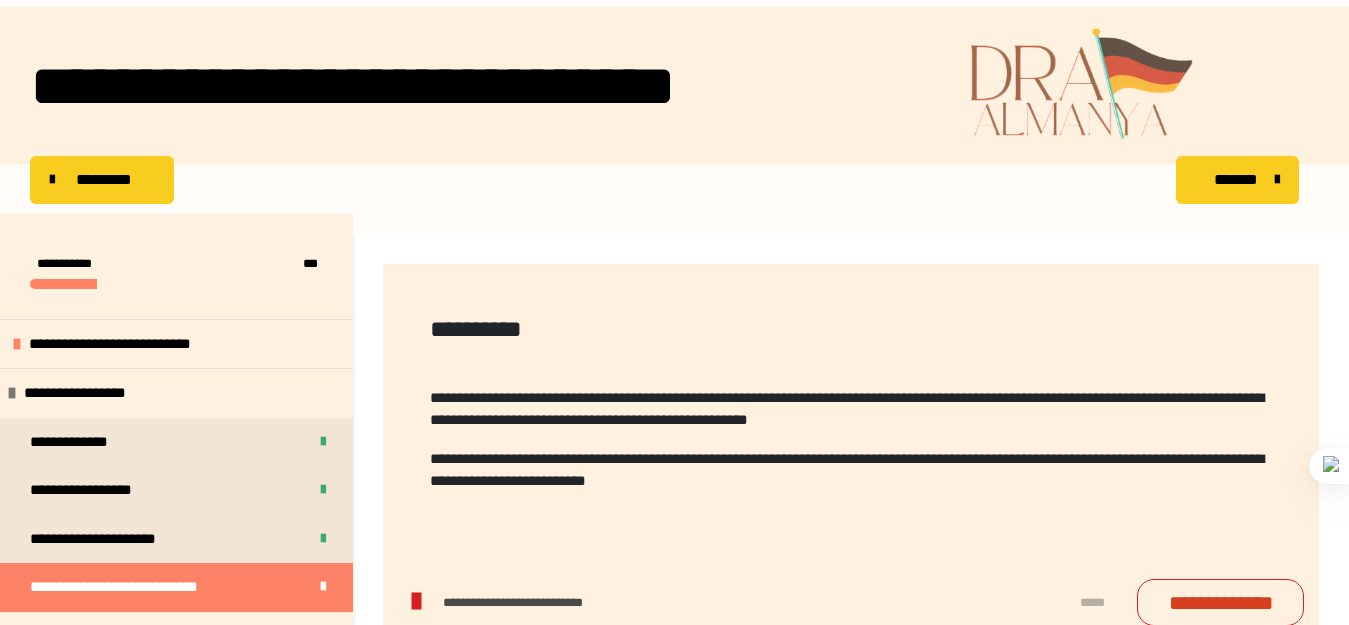 click on "*********" at bounding box center (104, 180) 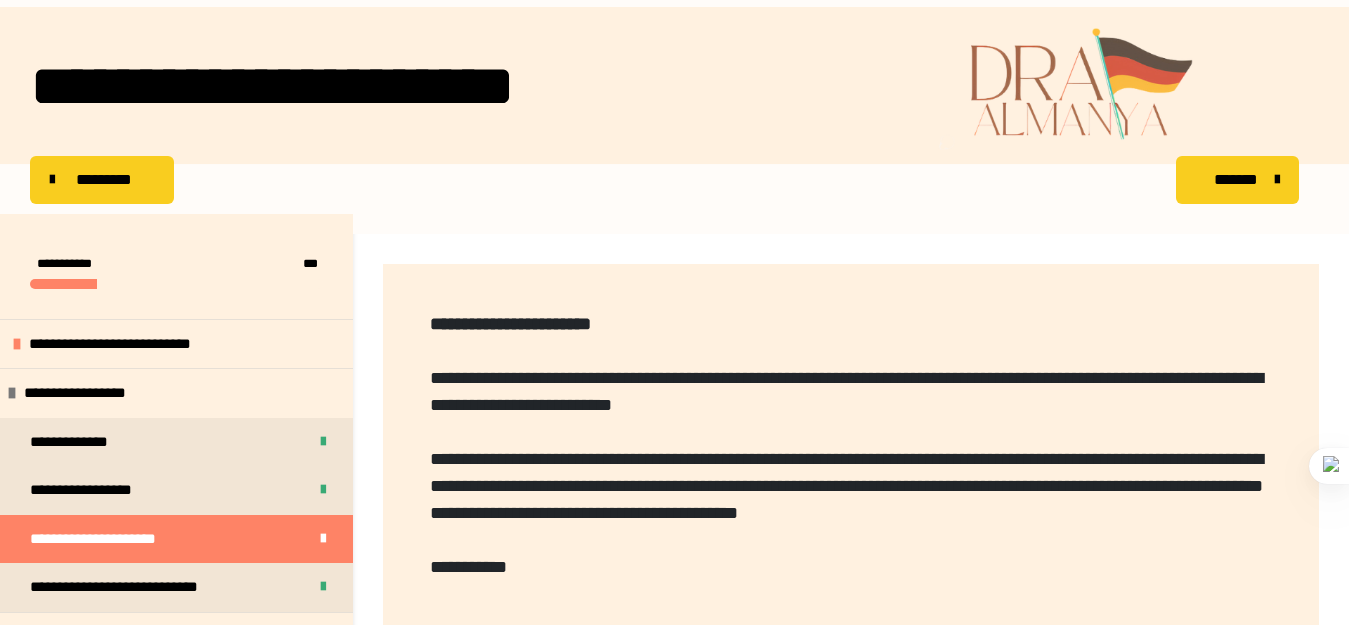 click at bounding box center [63, 284] 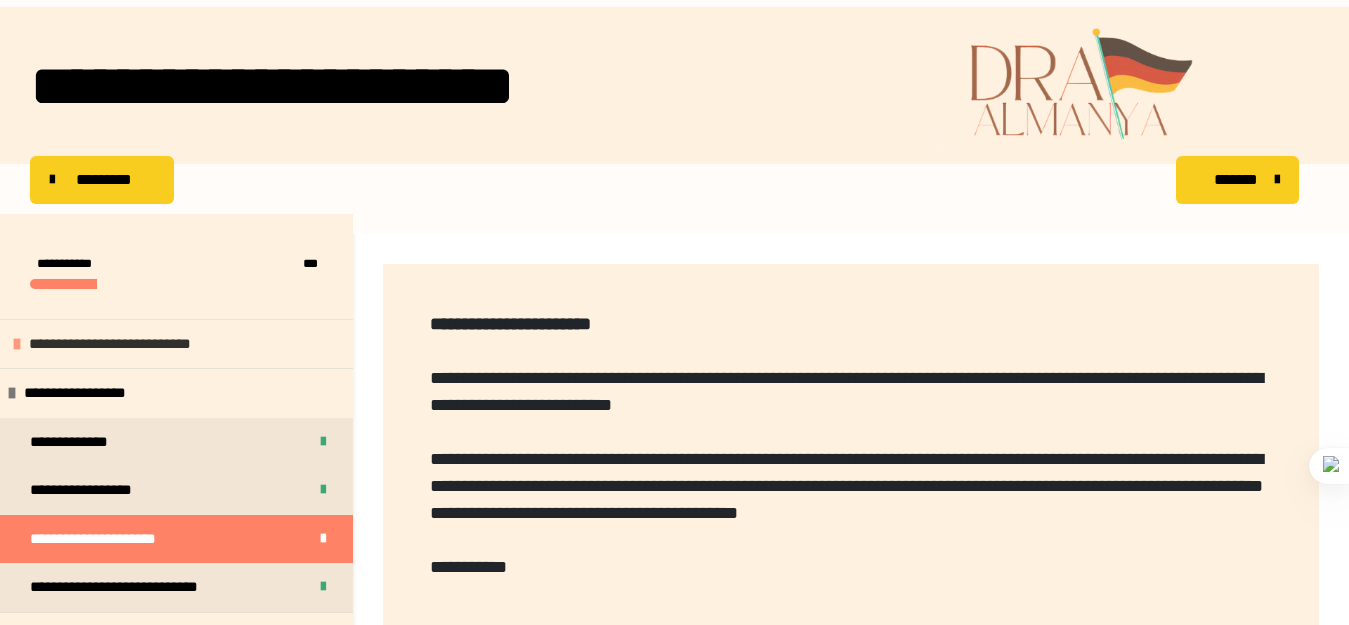 click on "**********" at bounding box center (176, 344) 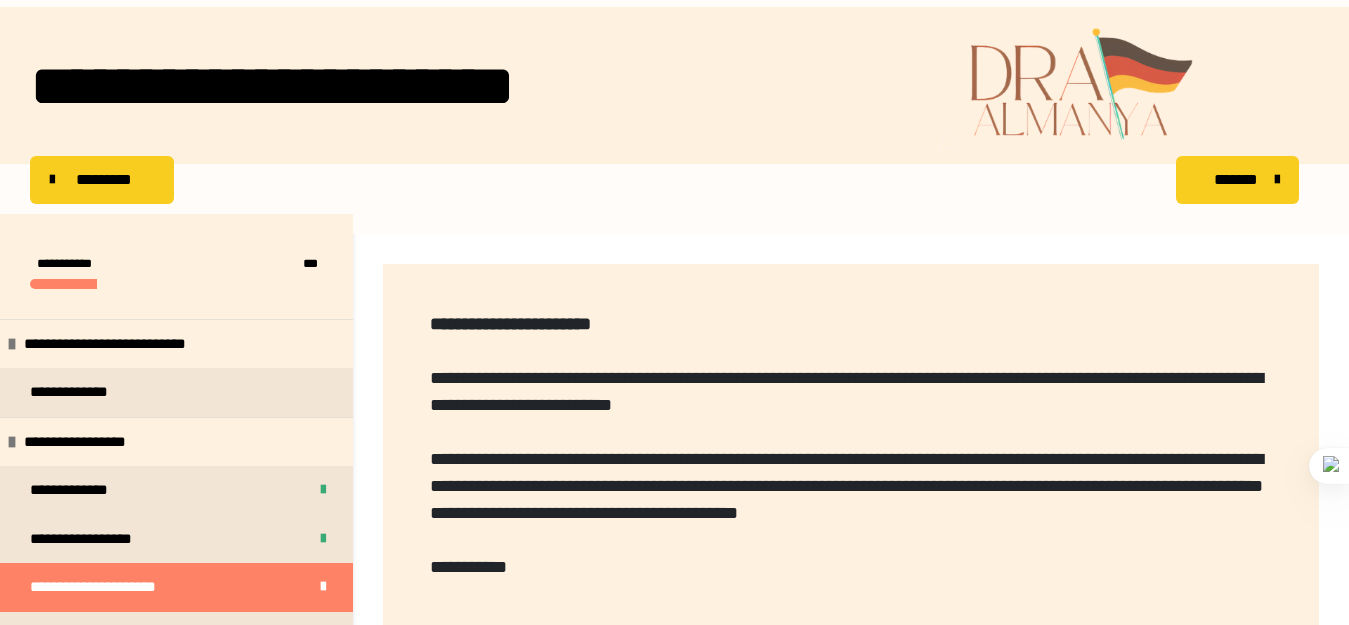 click on "*********" at bounding box center (102, 180) 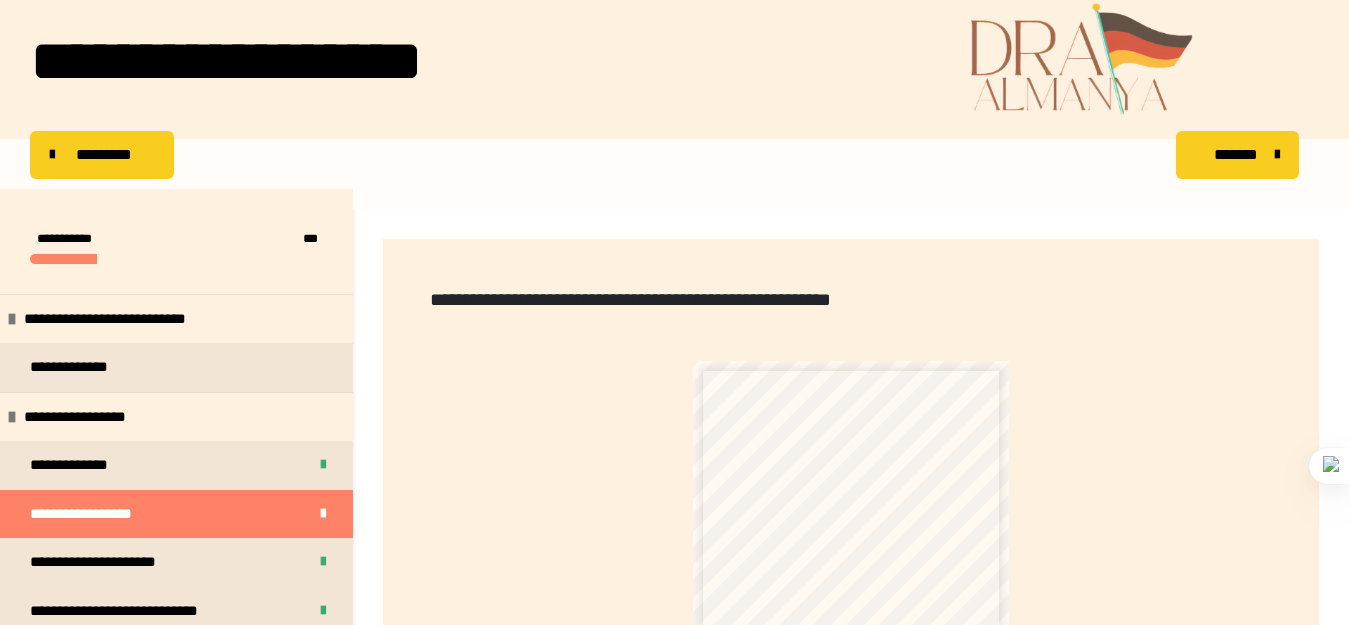 scroll, scrollTop: 463, scrollLeft: 0, axis: vertical 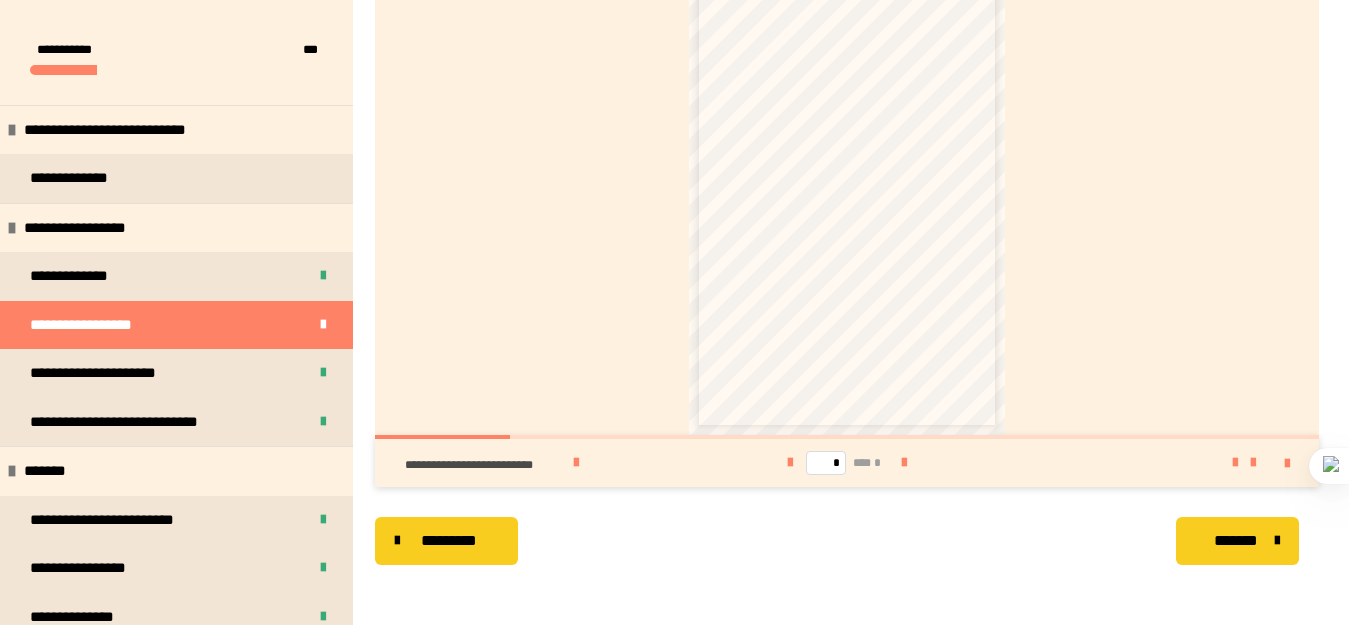 click on "* *** *" at bounding box center [847, 463] 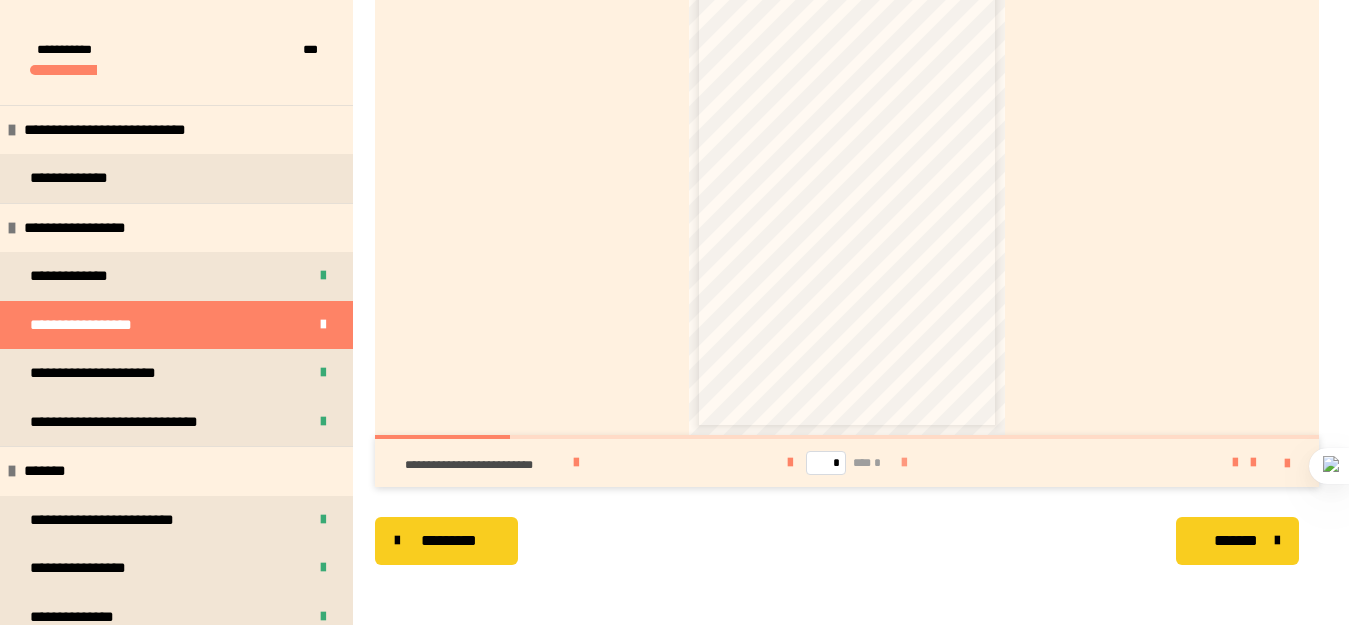 click at bounding box center [904, 463] 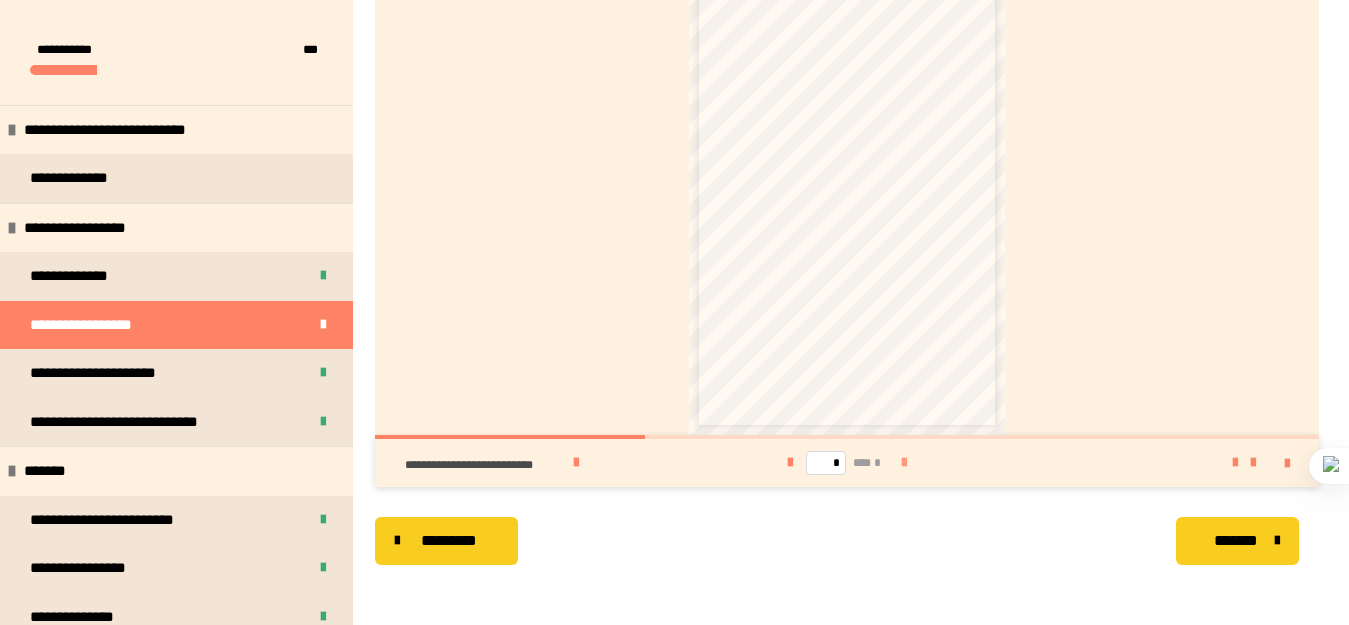 click at bounding box center (904, 463) 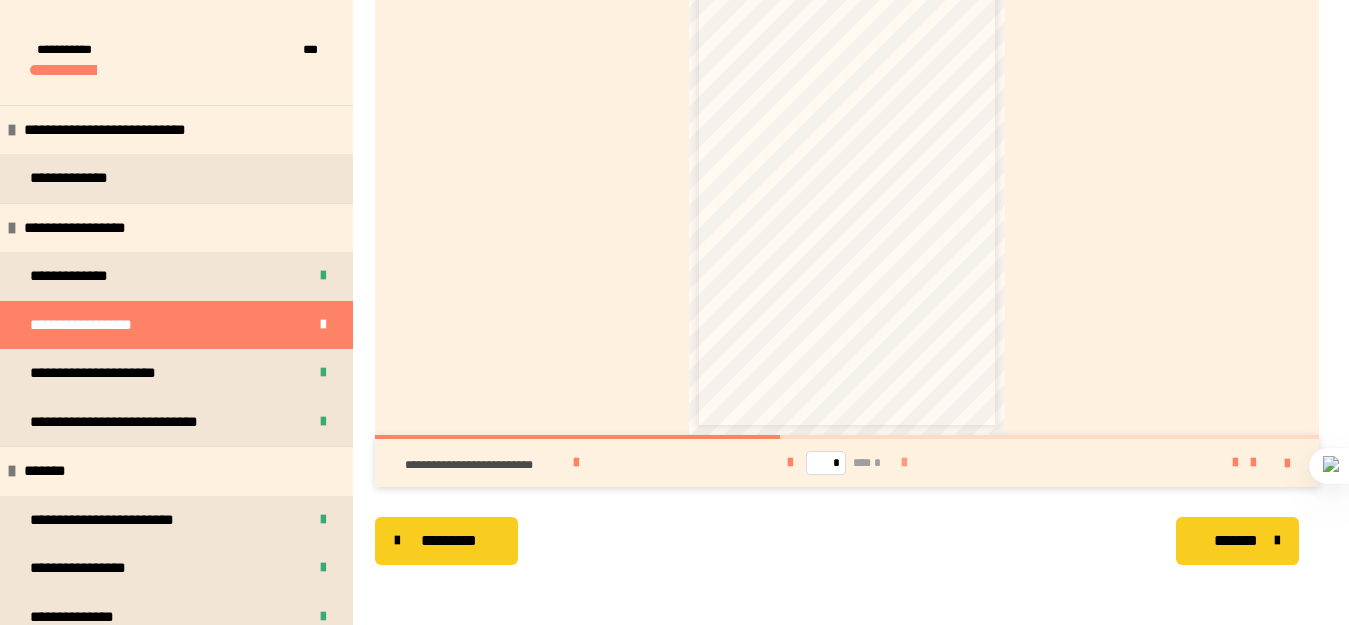 click at bounding box center [904, 463] 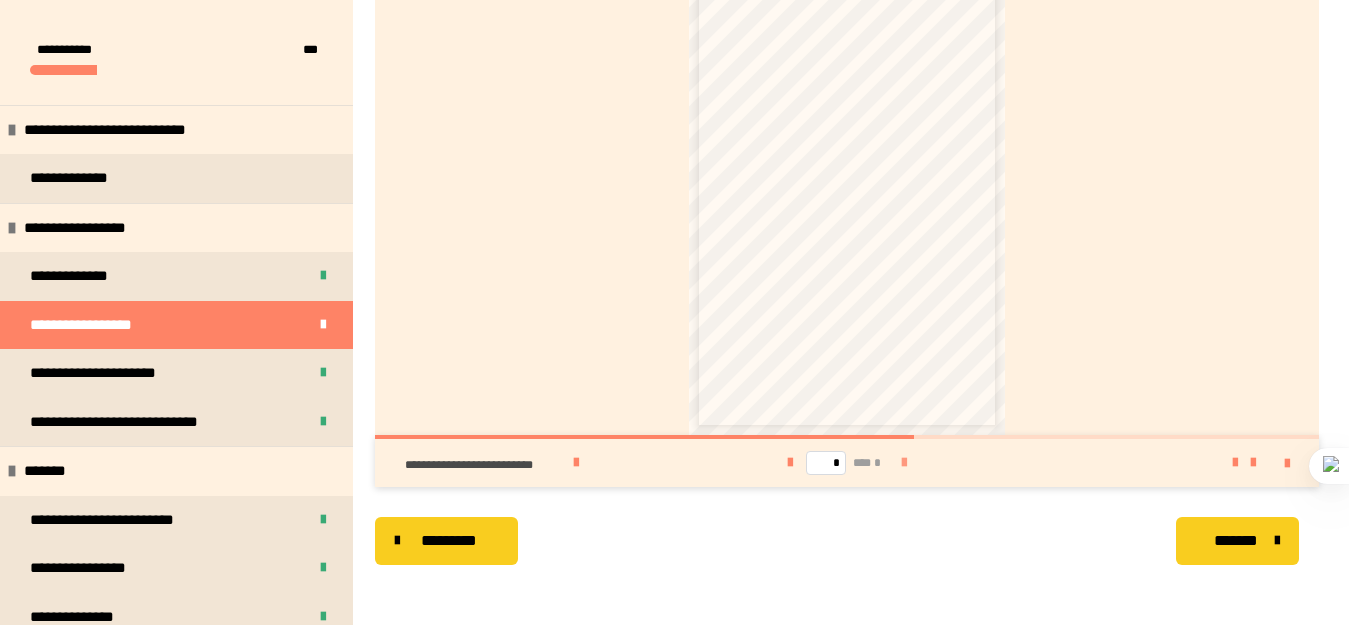 click at bounding box center [904, 463] 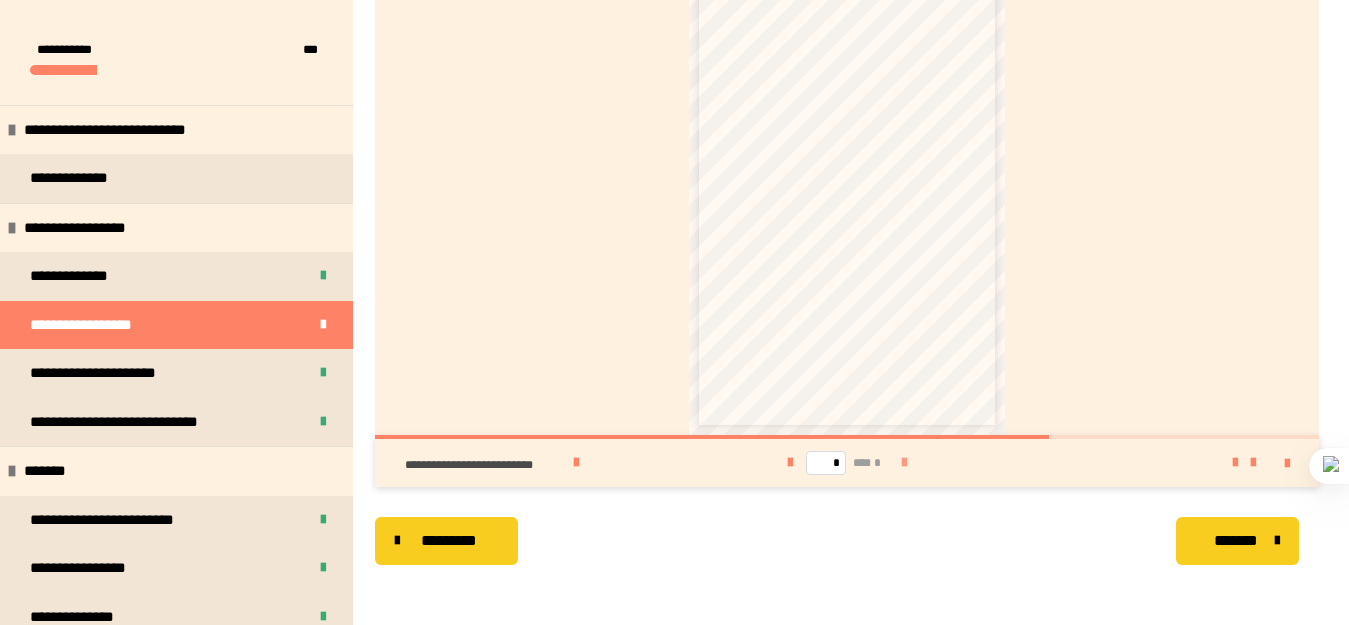 click at bounding box center [904, 463] 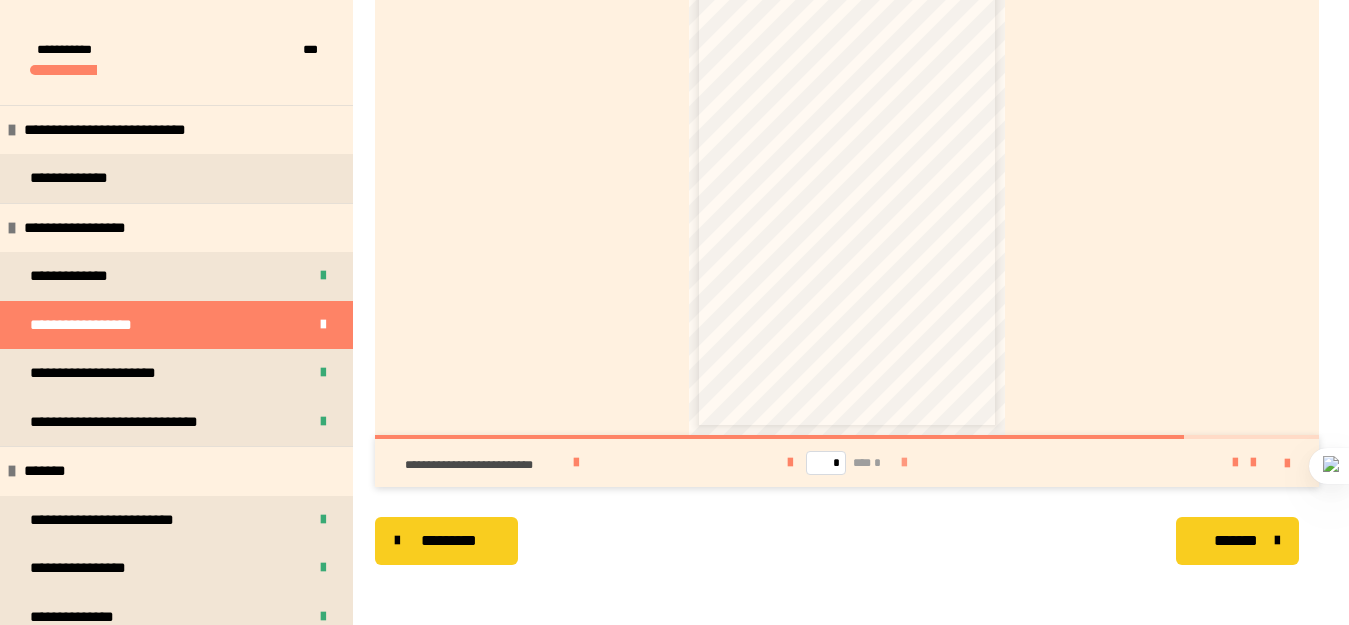 click at bounding box center [904, 463] 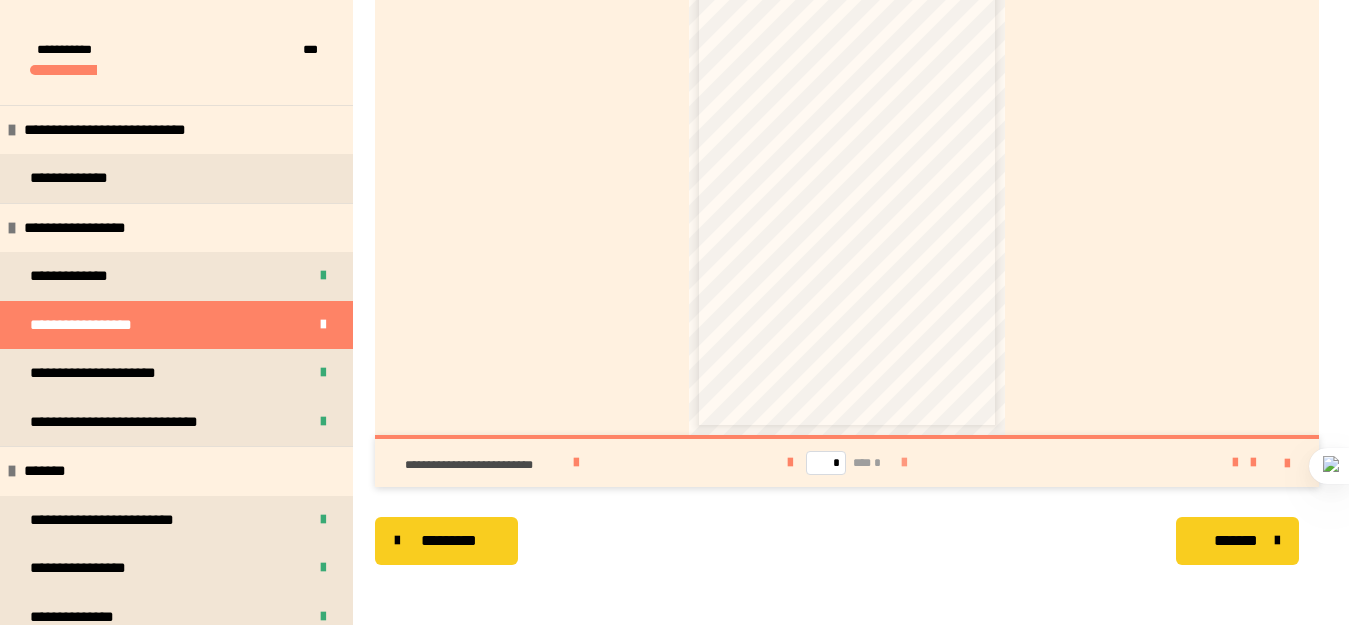 click on "* *** *" at bounding box center (847, 463) 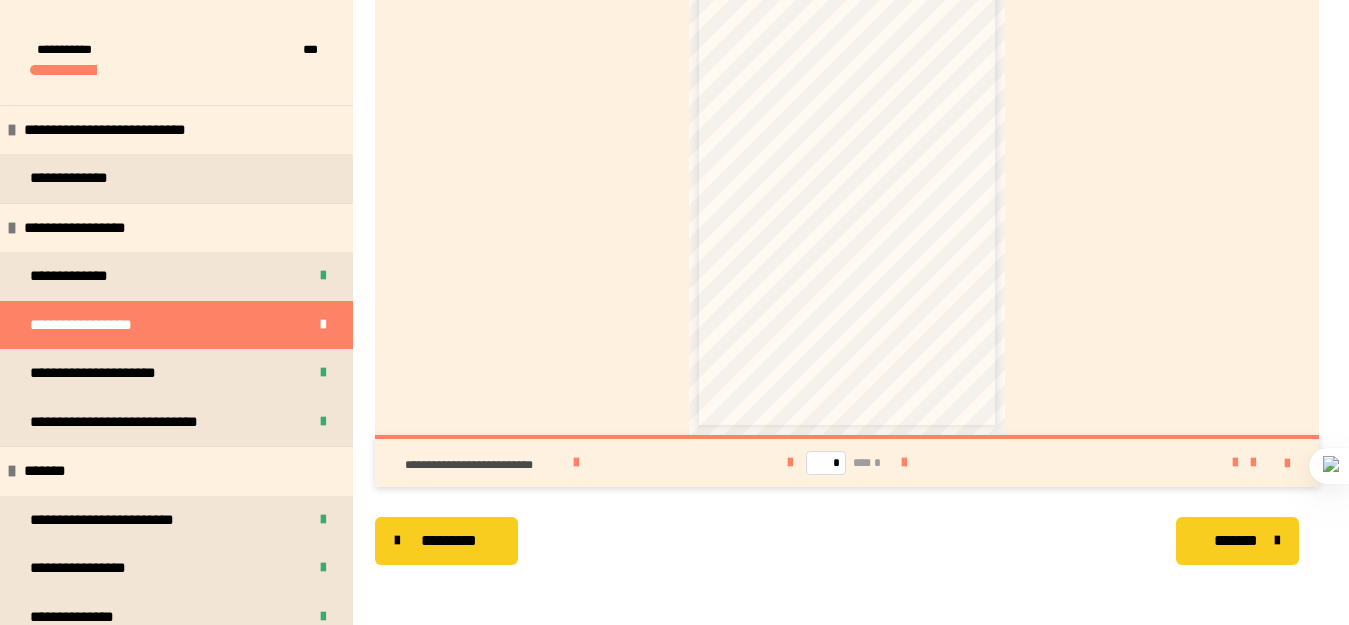click on "* *** *" at bounding box center (847, 463) 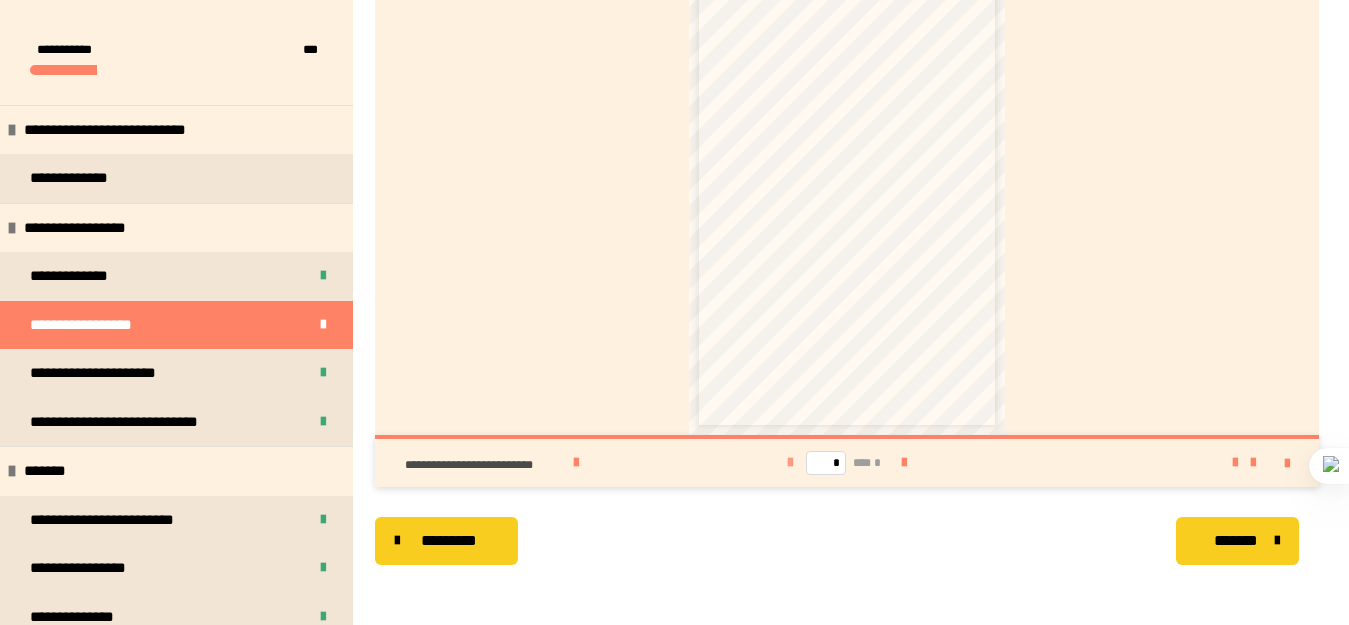 click at bounding box center [790, 463] 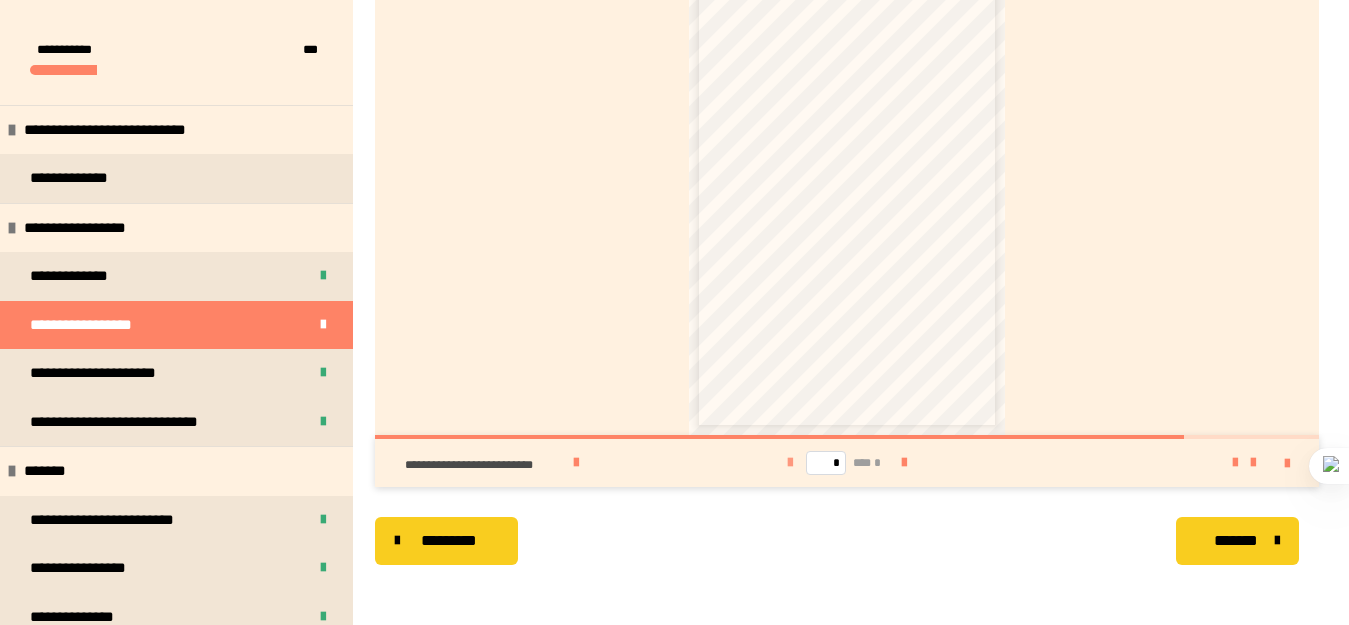 click at bounding box center (790, 463) 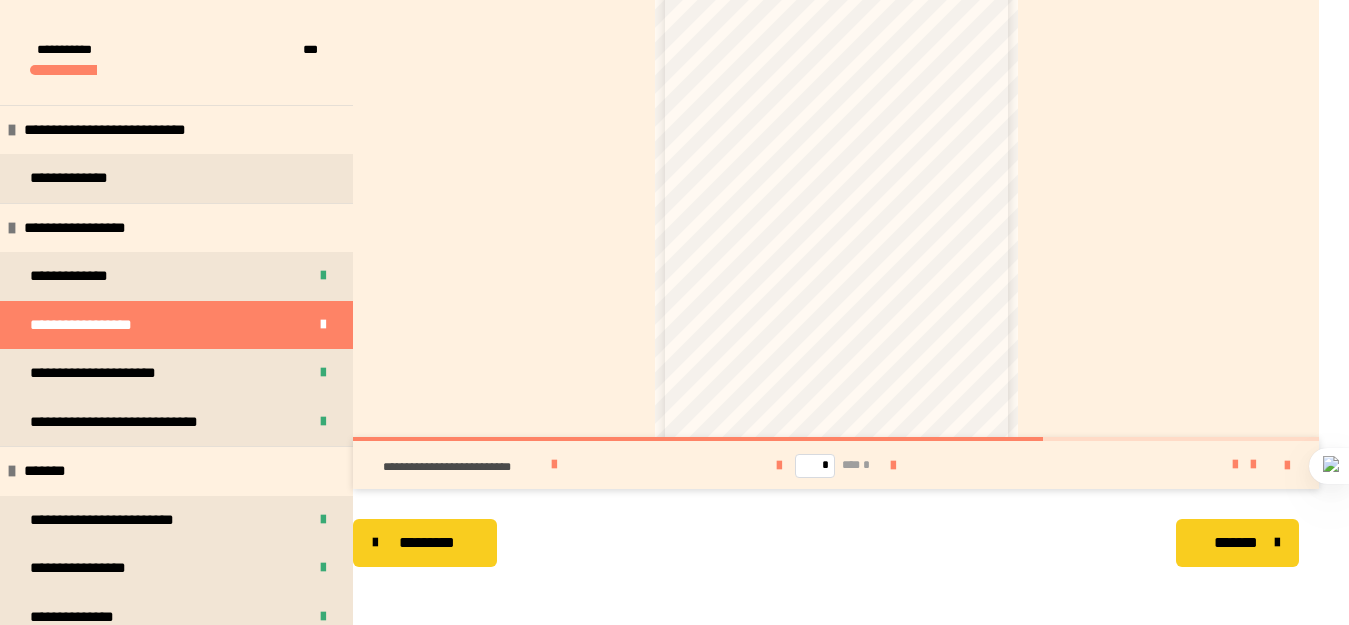 scroll, scrollTop: 465, scrollLeft: 0, axis: vertical 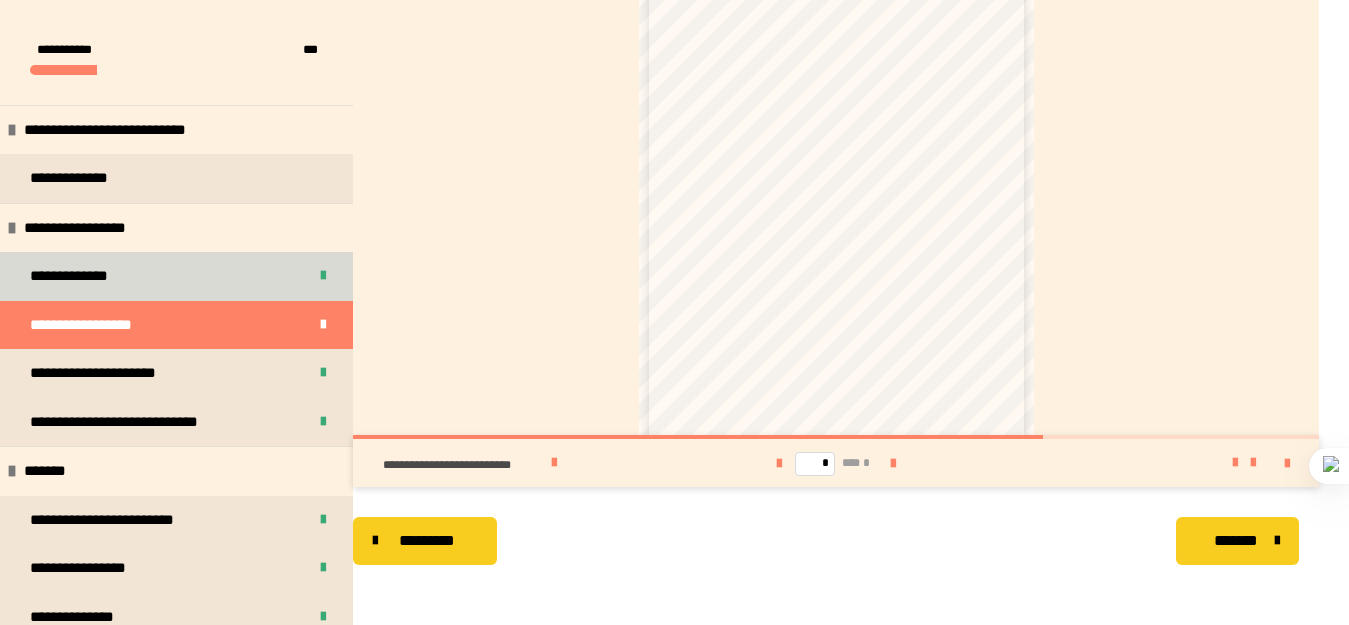 click on "**********" at bounding box center [77, 276] 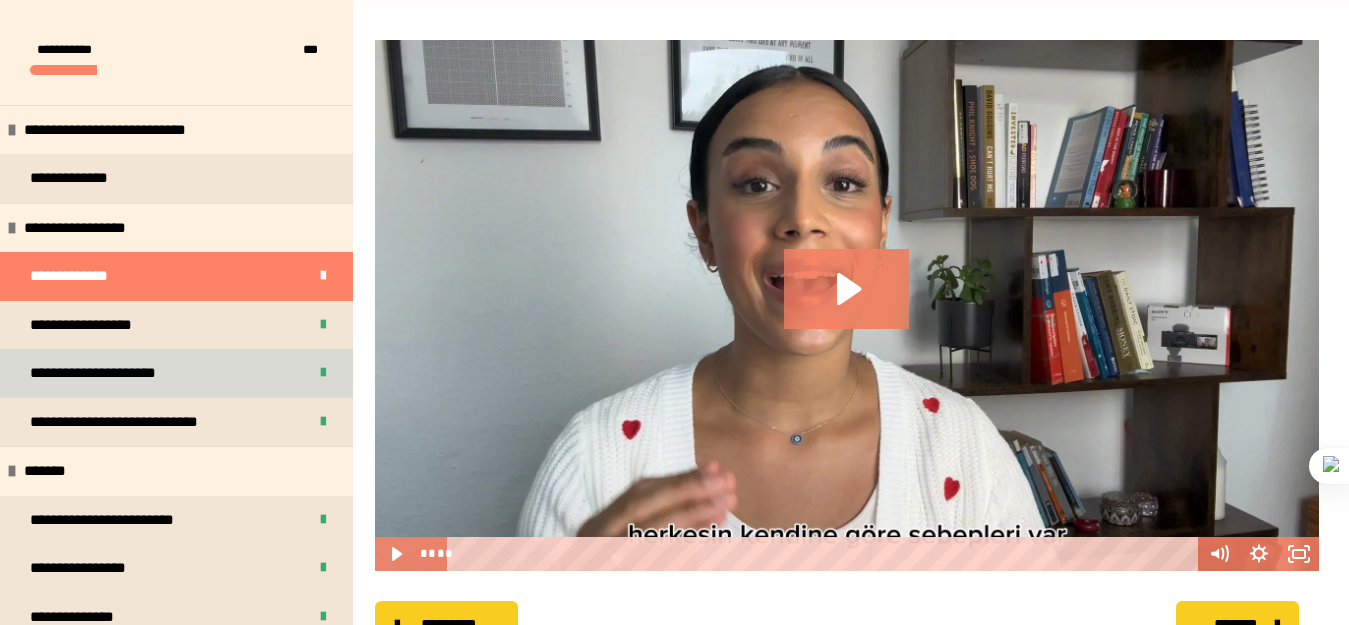 click on "**********" at bounding box center (176, 373) 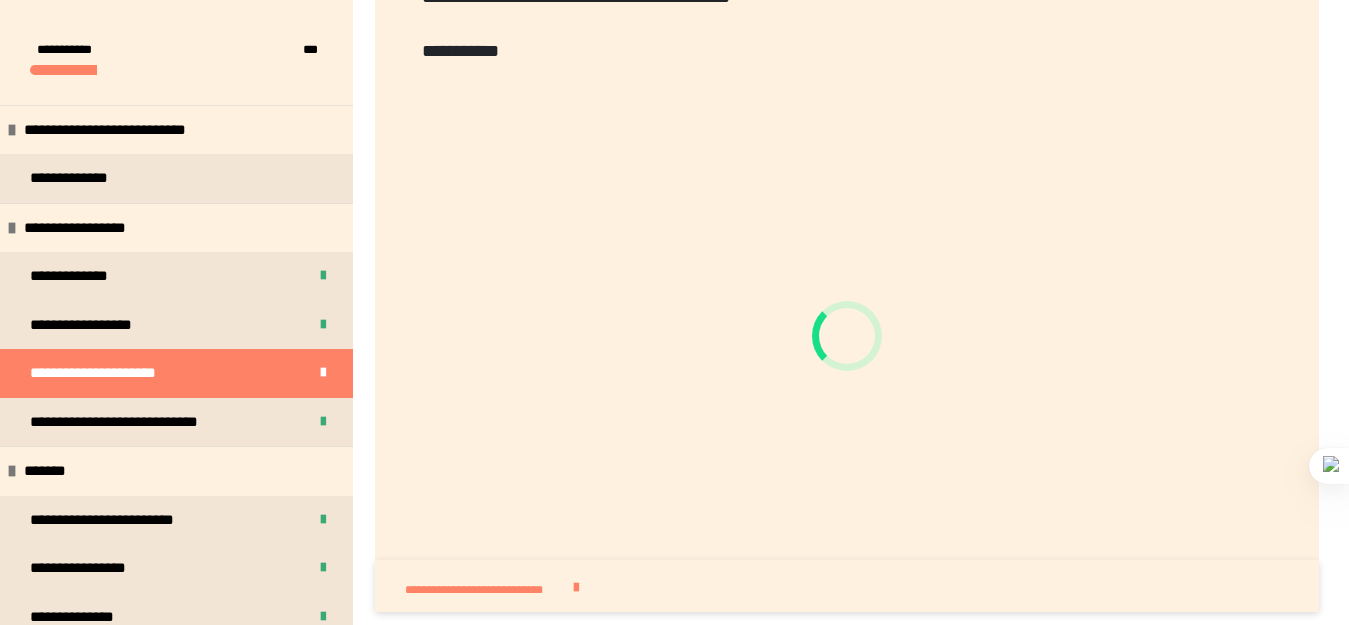 scroll, scrollTop: 731, scrollLeft: 0, axis: vertical 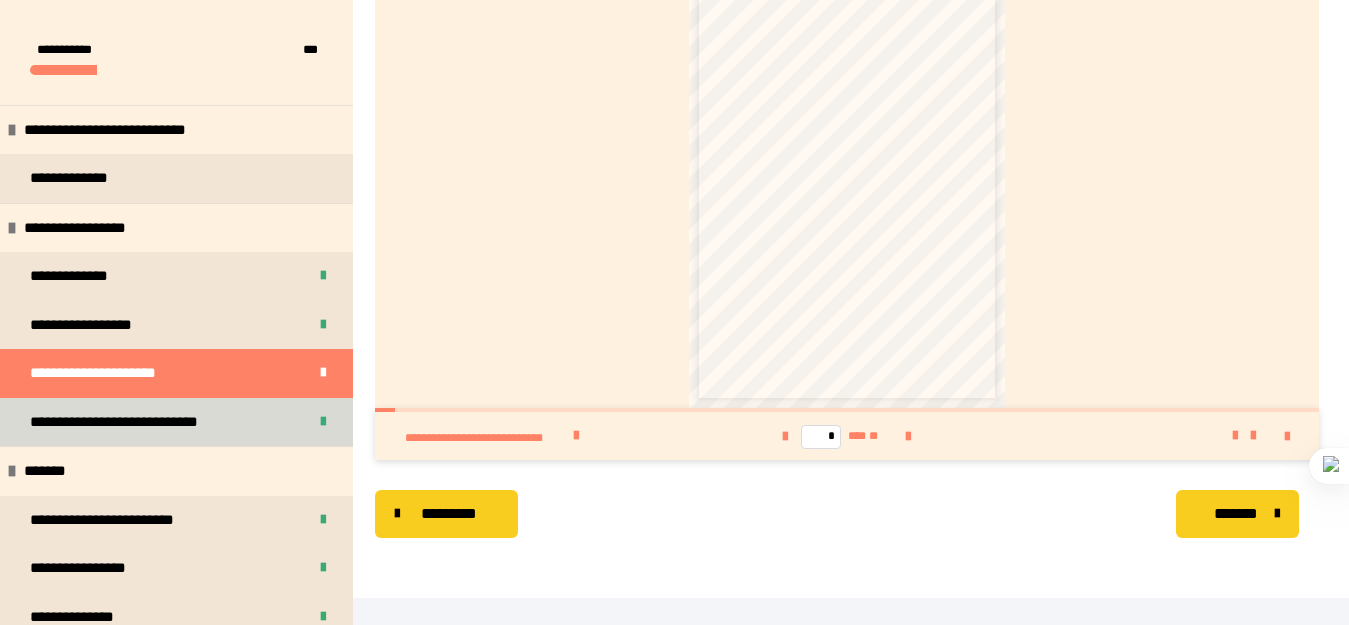 click on "**********" at bounding box center [139, 422] 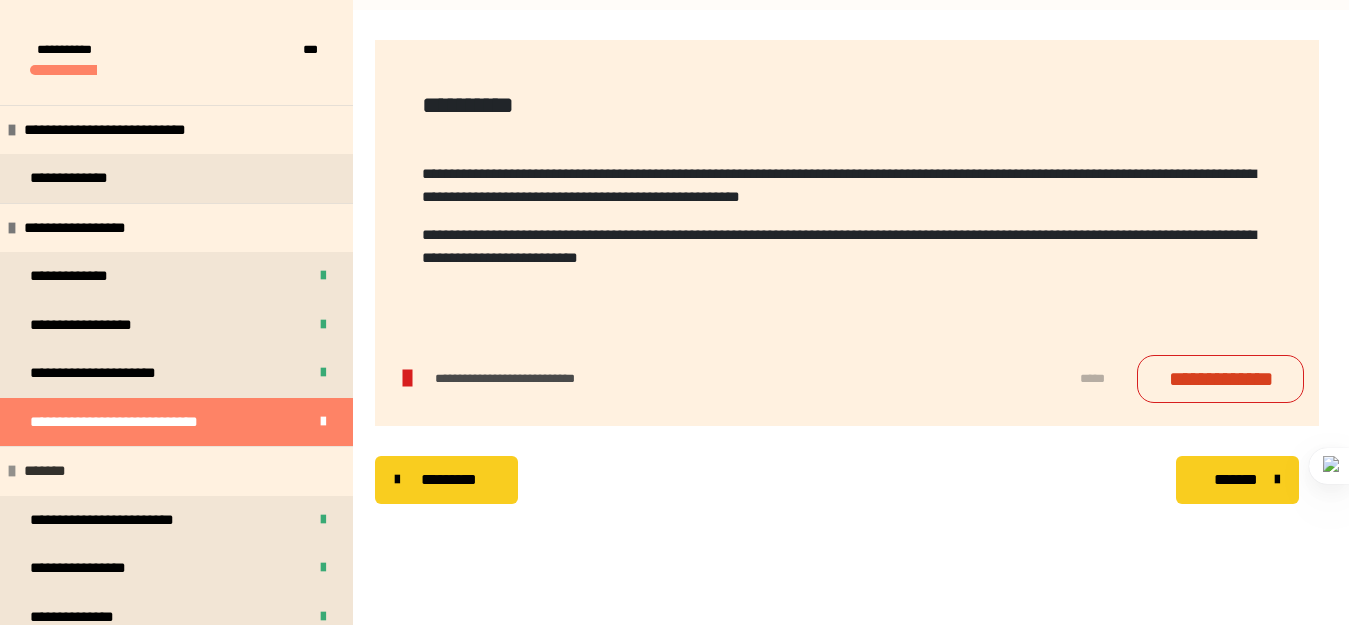 click on "*******" at bounding box center [176, 471] 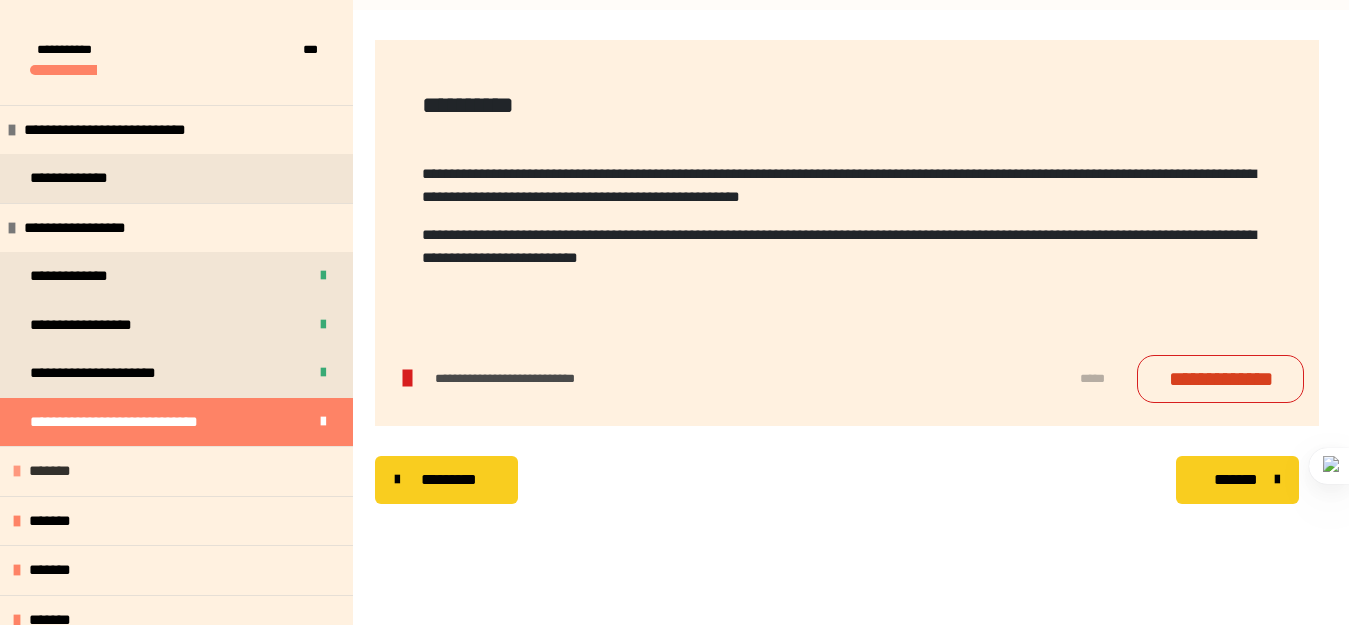 click on "*******" at bounding box center [176, 471] 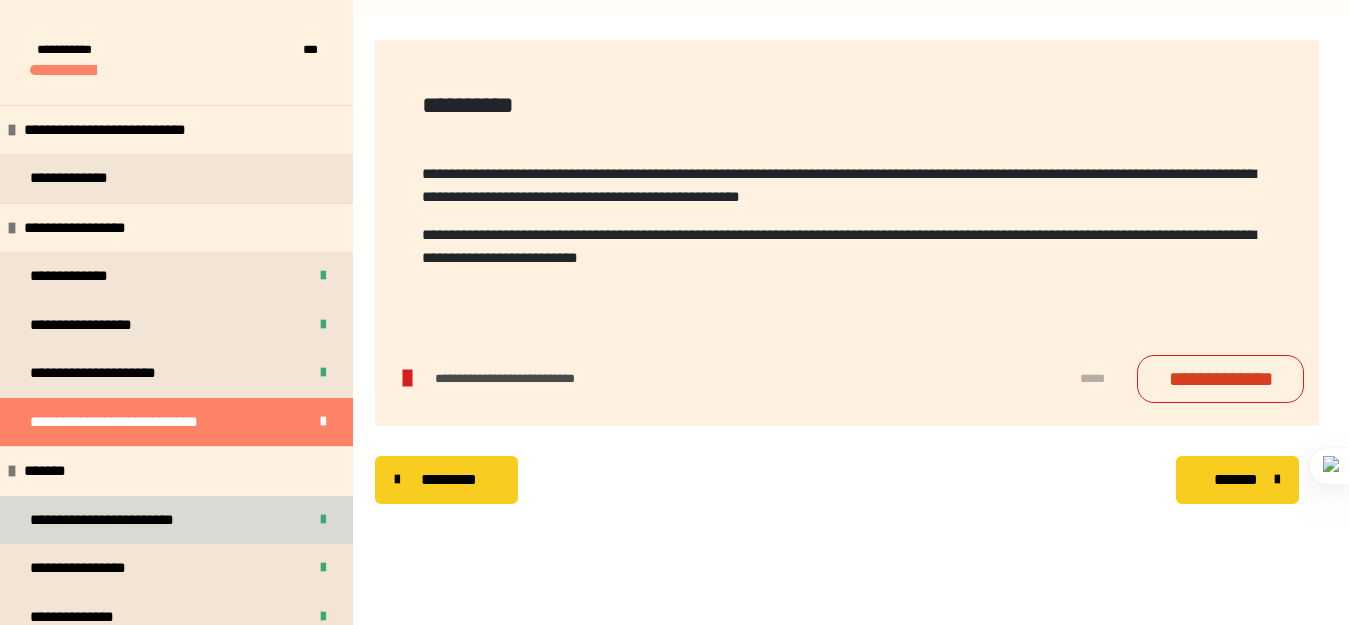 scroll, scrollTop: 200, scrollLeft: 0, axis: vertical 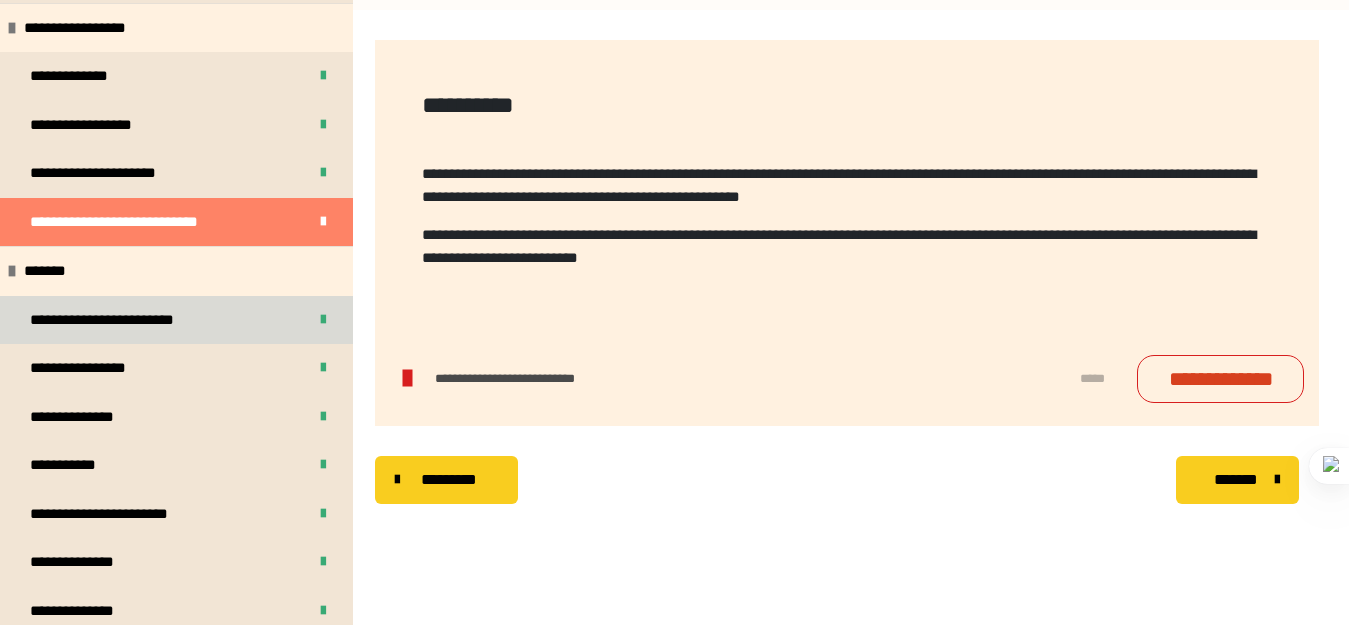 click on "**********" at bounding box center (129, 320) 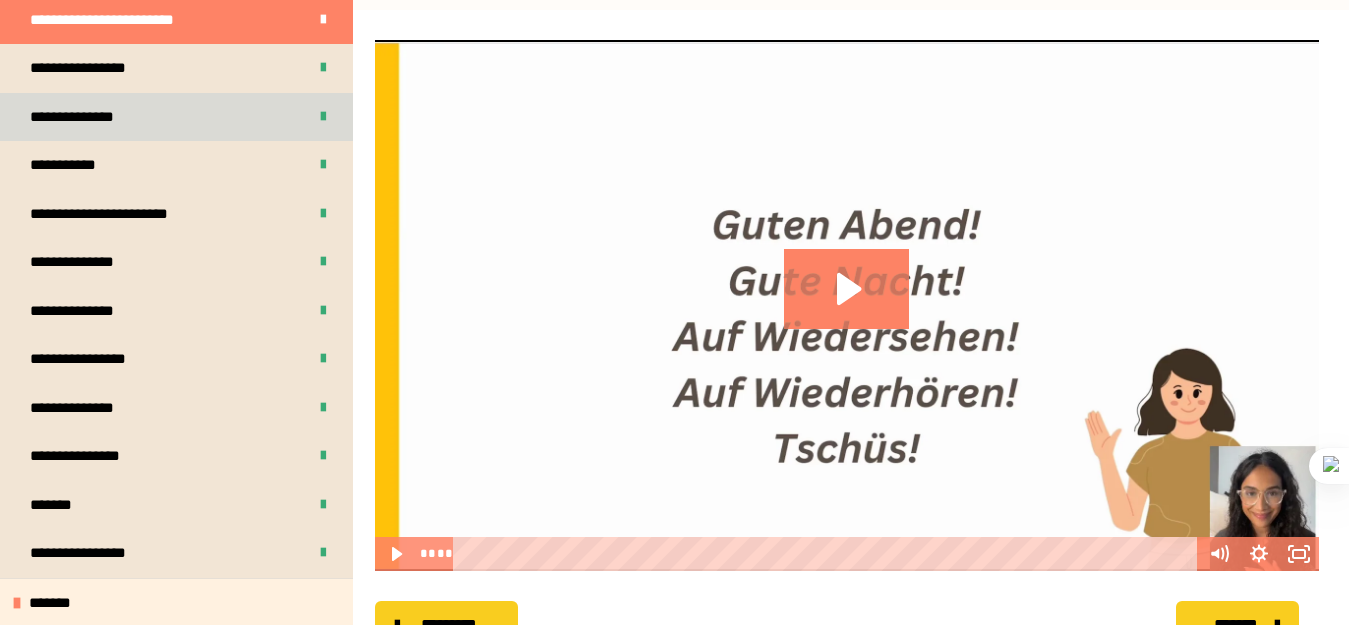 scroll, scrollTop: 300, scrollLeft: 0, axis: vertical 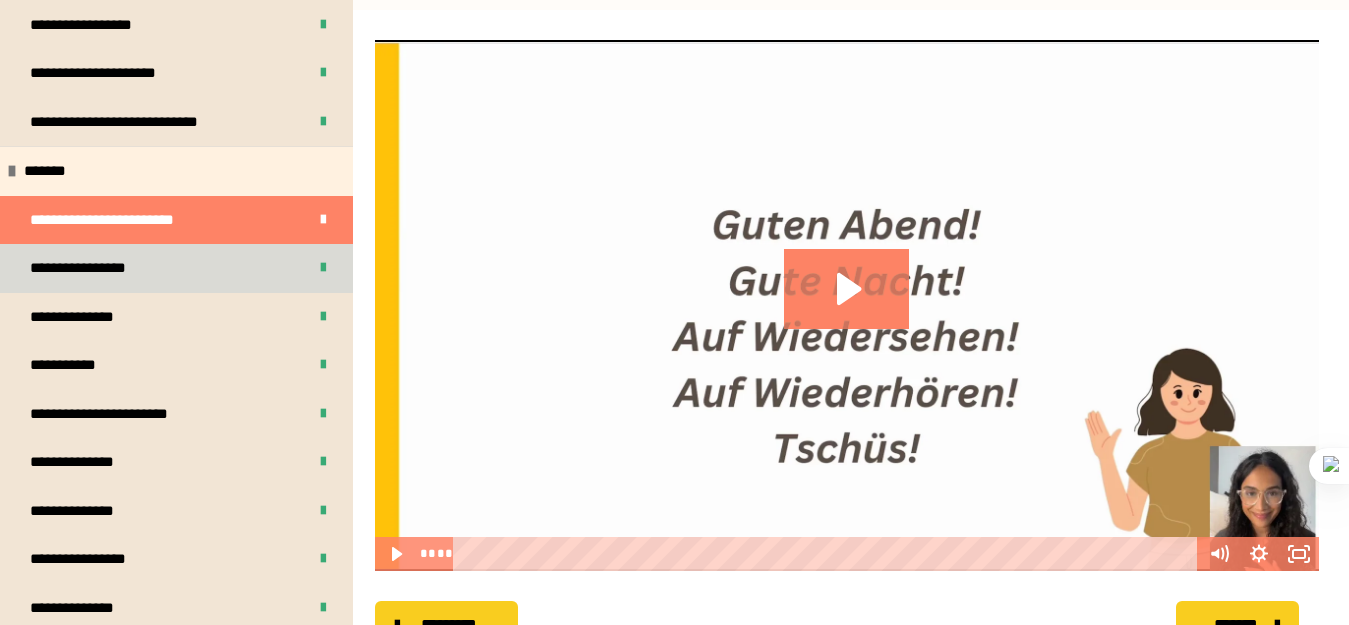 click on "**********" at bounding box center [176, 268] 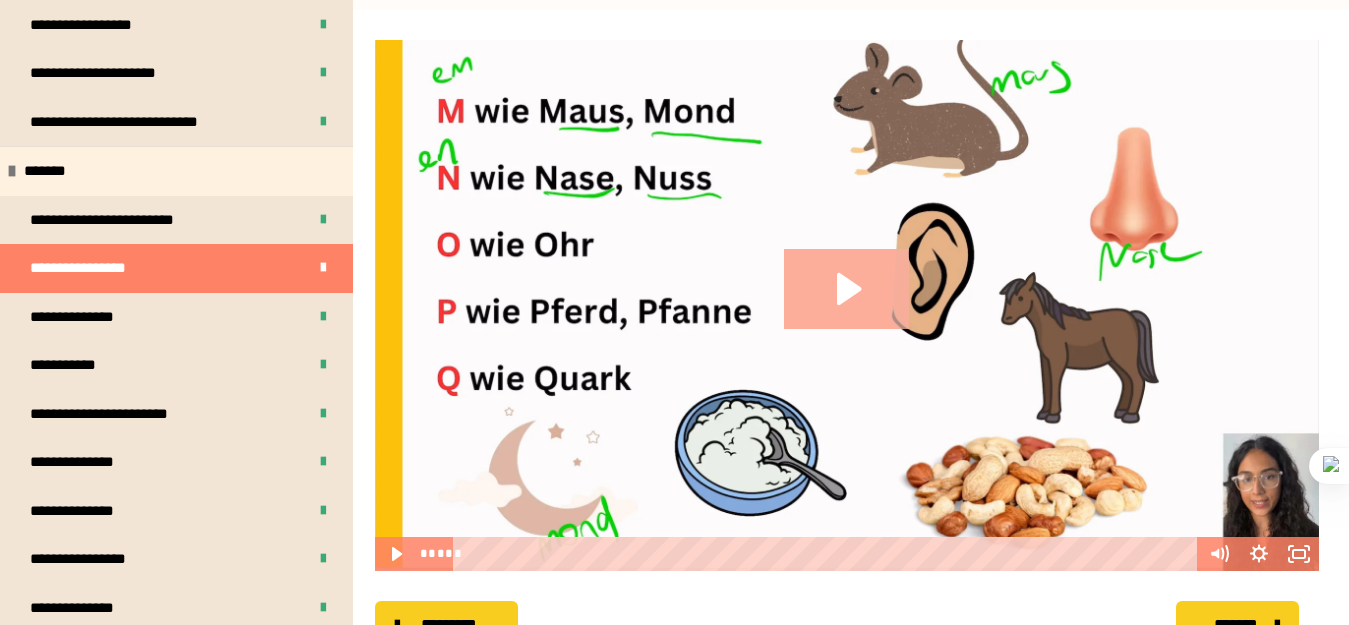 click 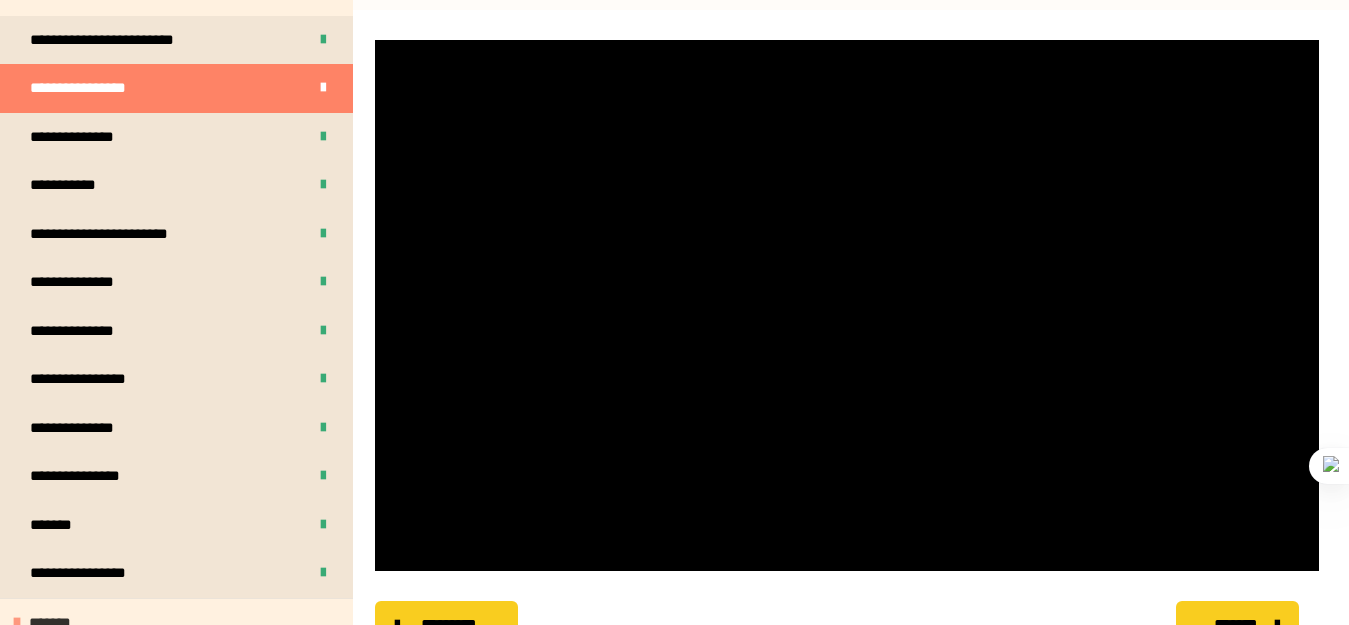 scroll, scrollTop: 700, scrollLeft: 0, axis: vertical 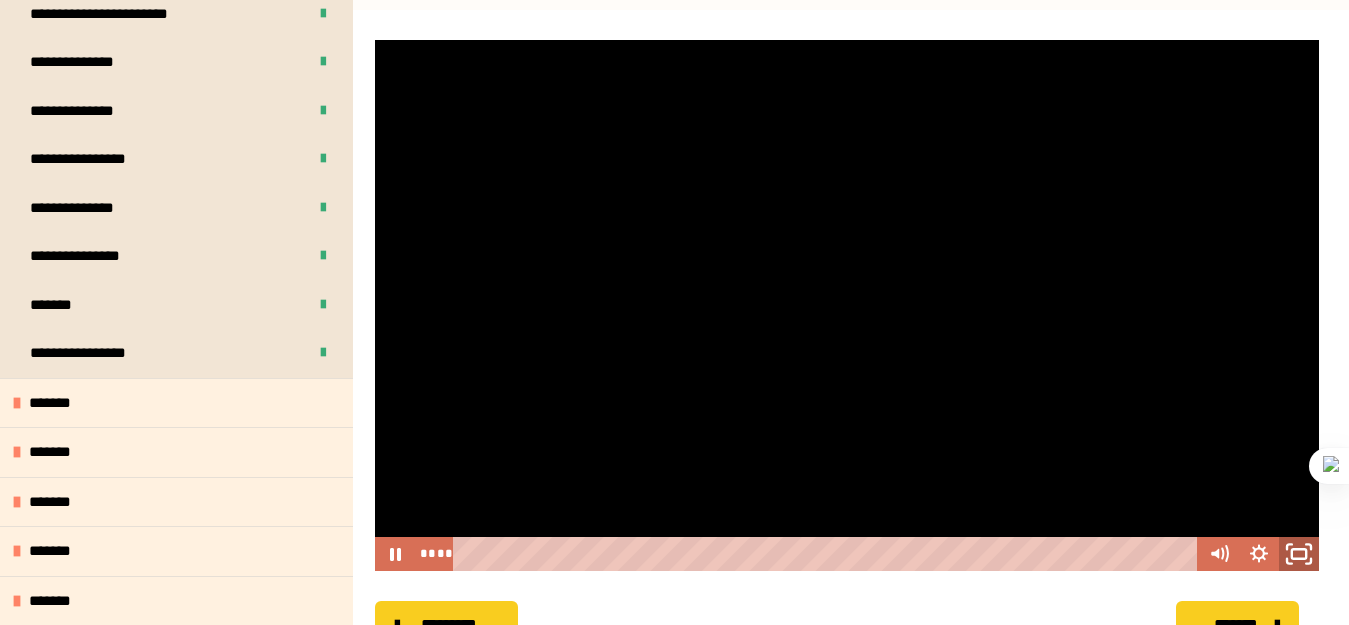 click 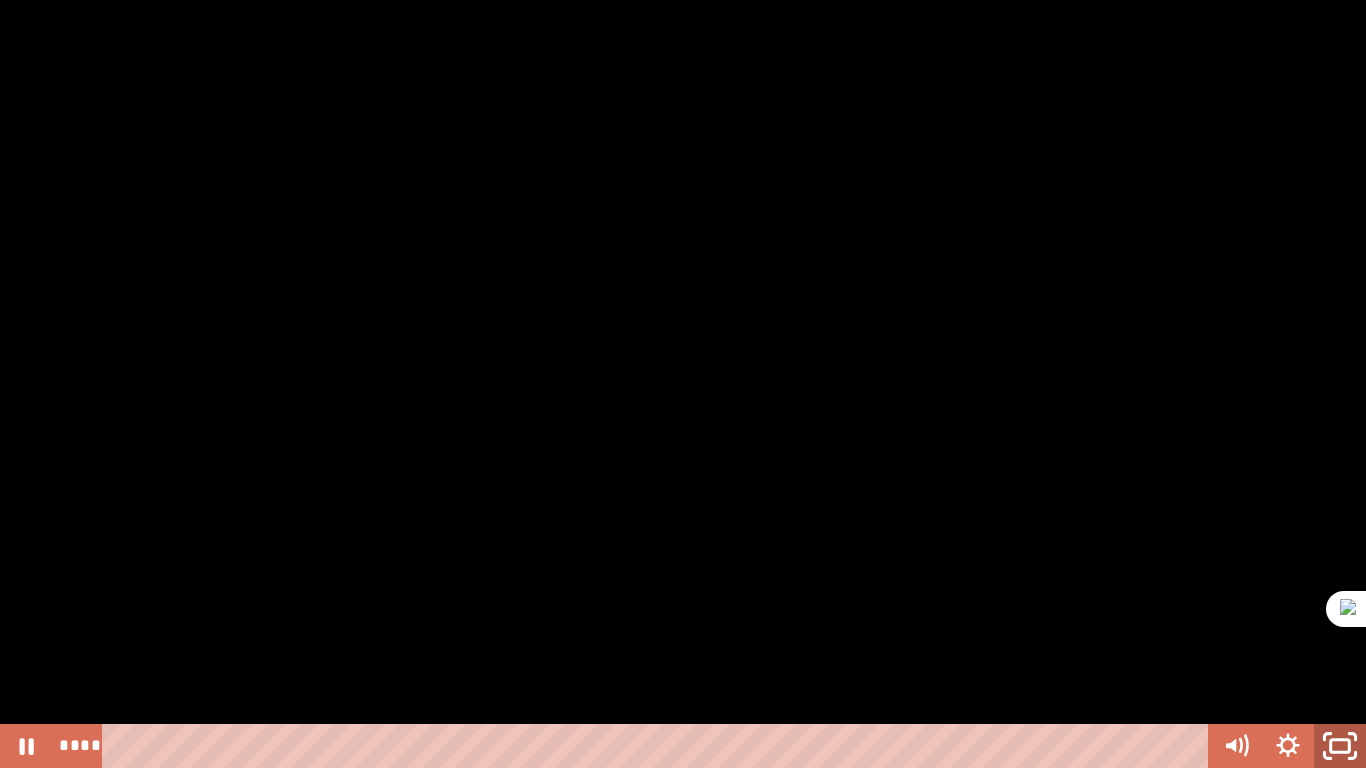 click 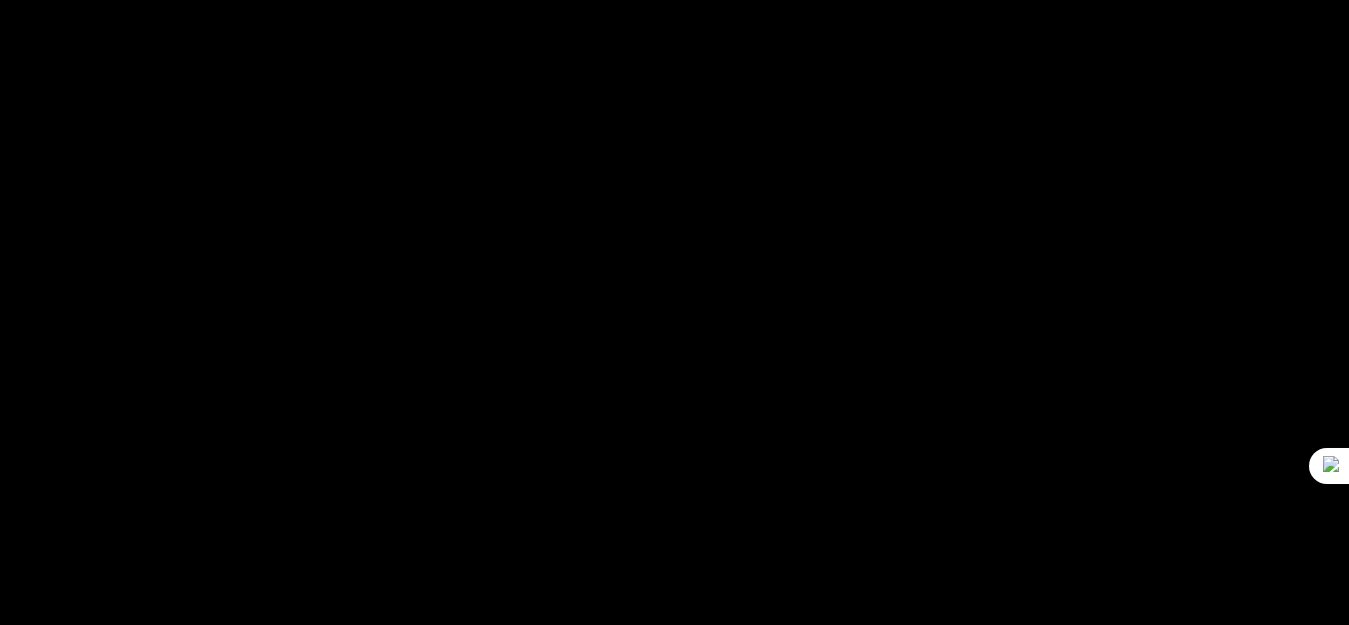 scroll, scrollTop: 992, scrollLeft: 0, axis: vertical 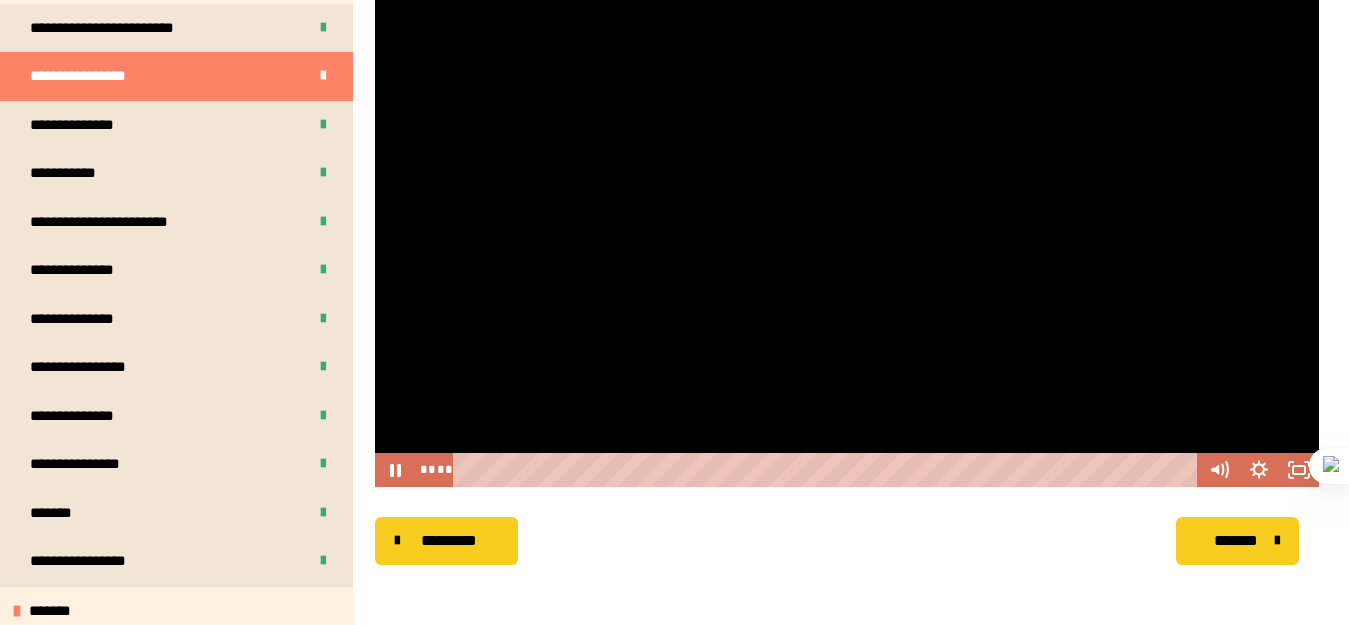 click at bounding box center [847, 221] 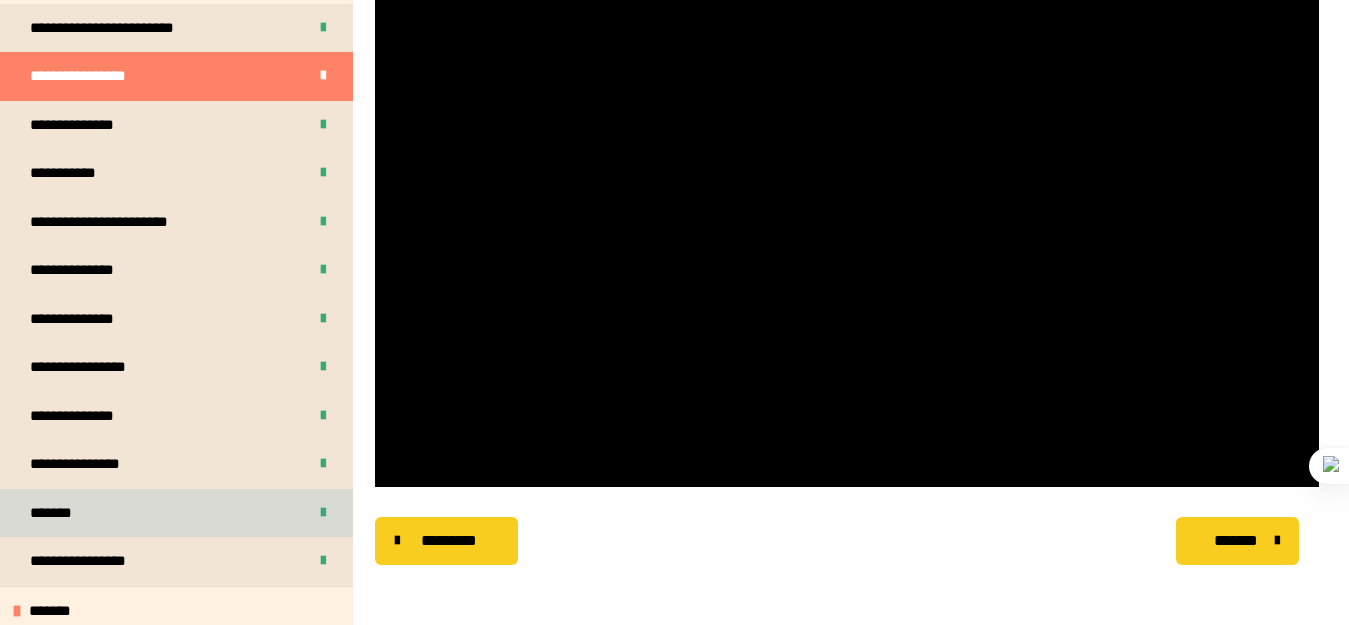 click on "*******" at bounding box center (176, 513) 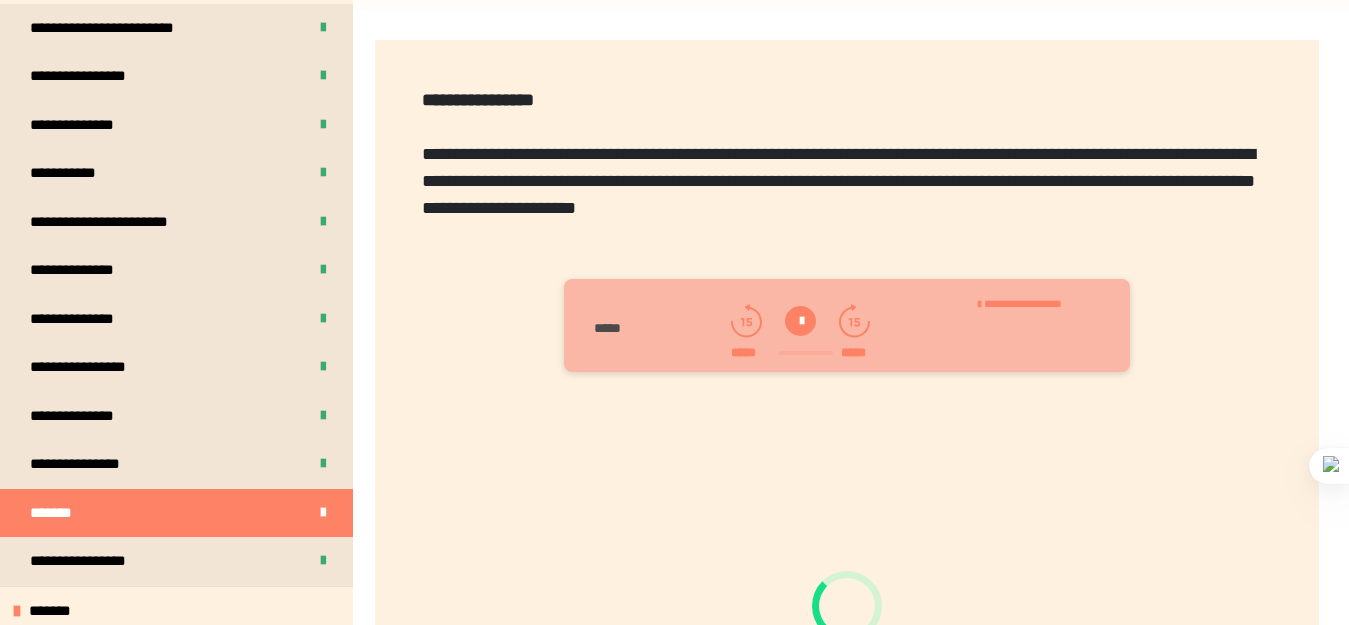 click at bounding box center [800, 321] 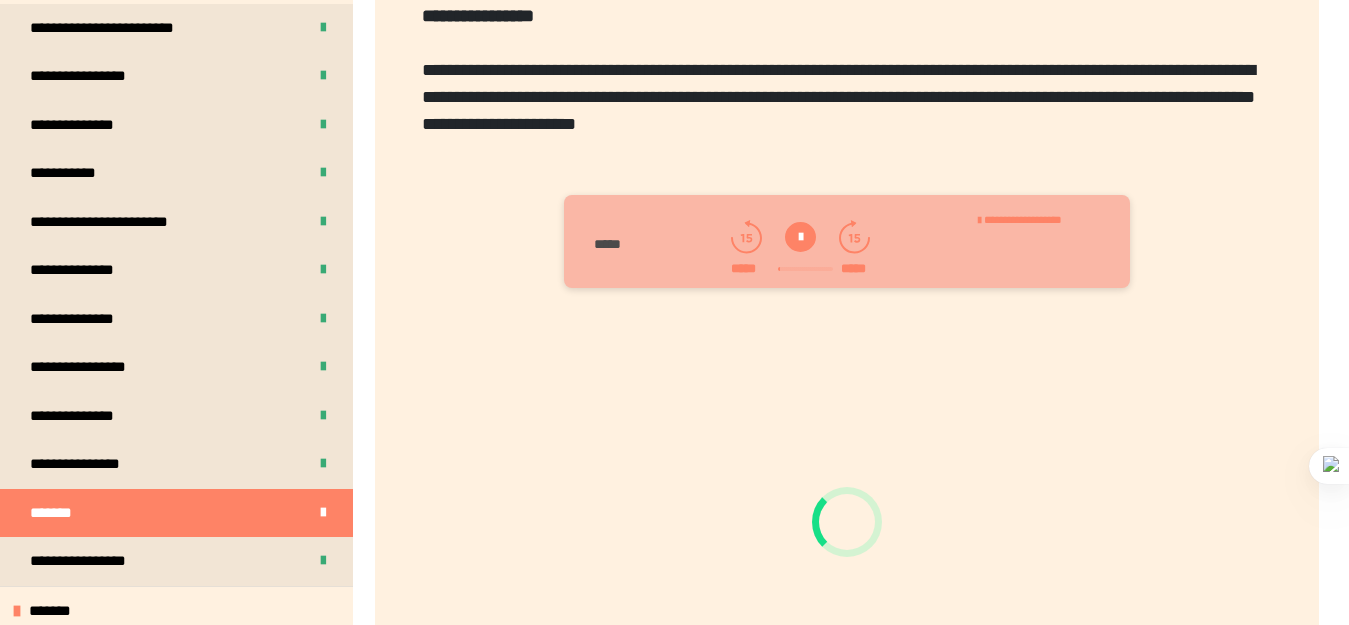 scroll, scrollTop: 587, scrollLeft: 0, axis: vertical 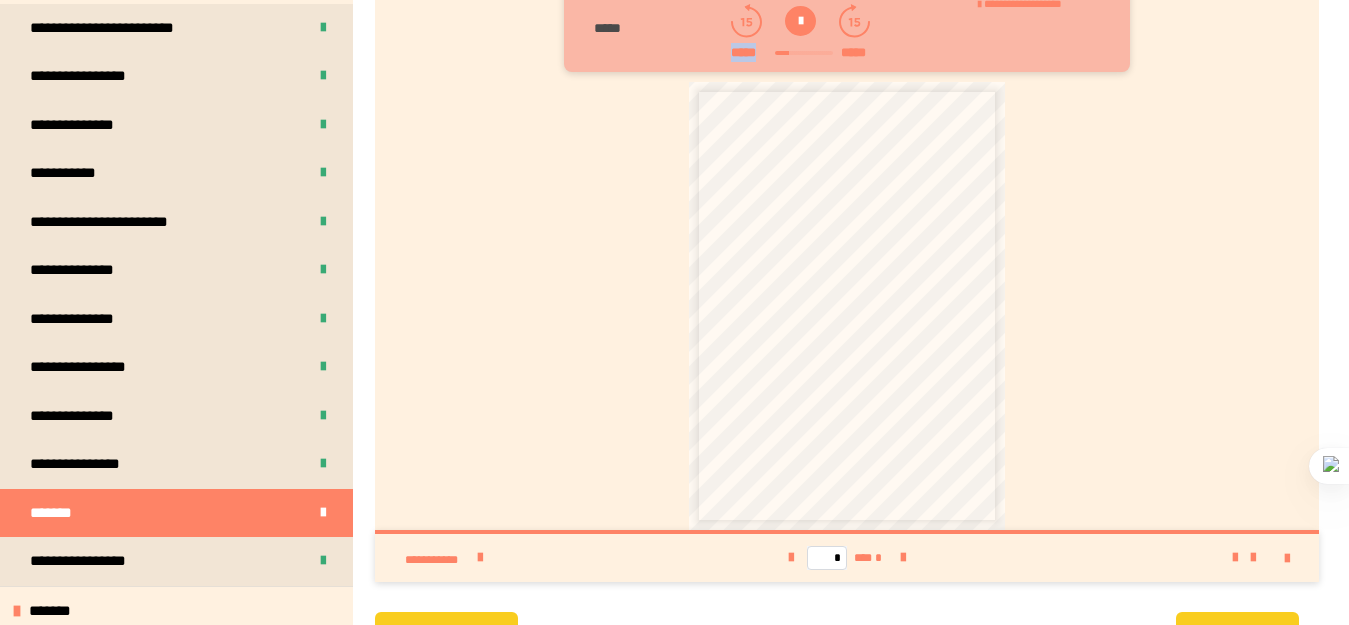 drag, startPoint x: 783, startPoint y: 54, endPoint x: 761, endPoint y: 57, distance: 22.203604 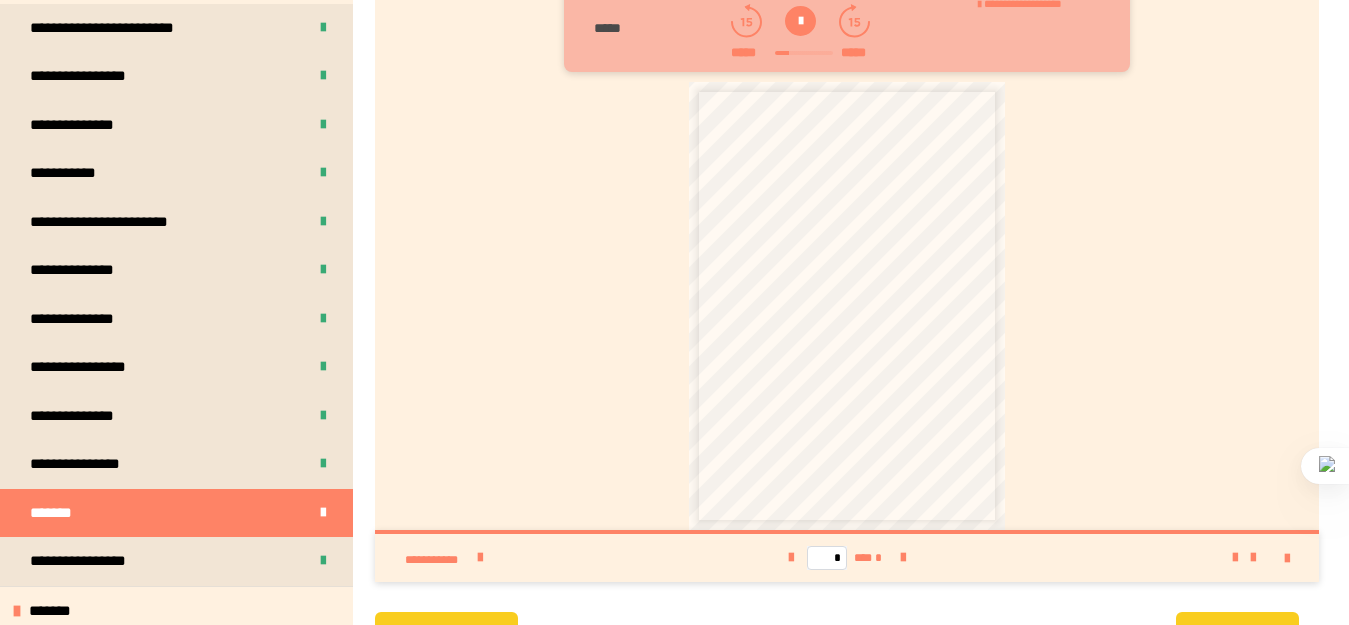 click 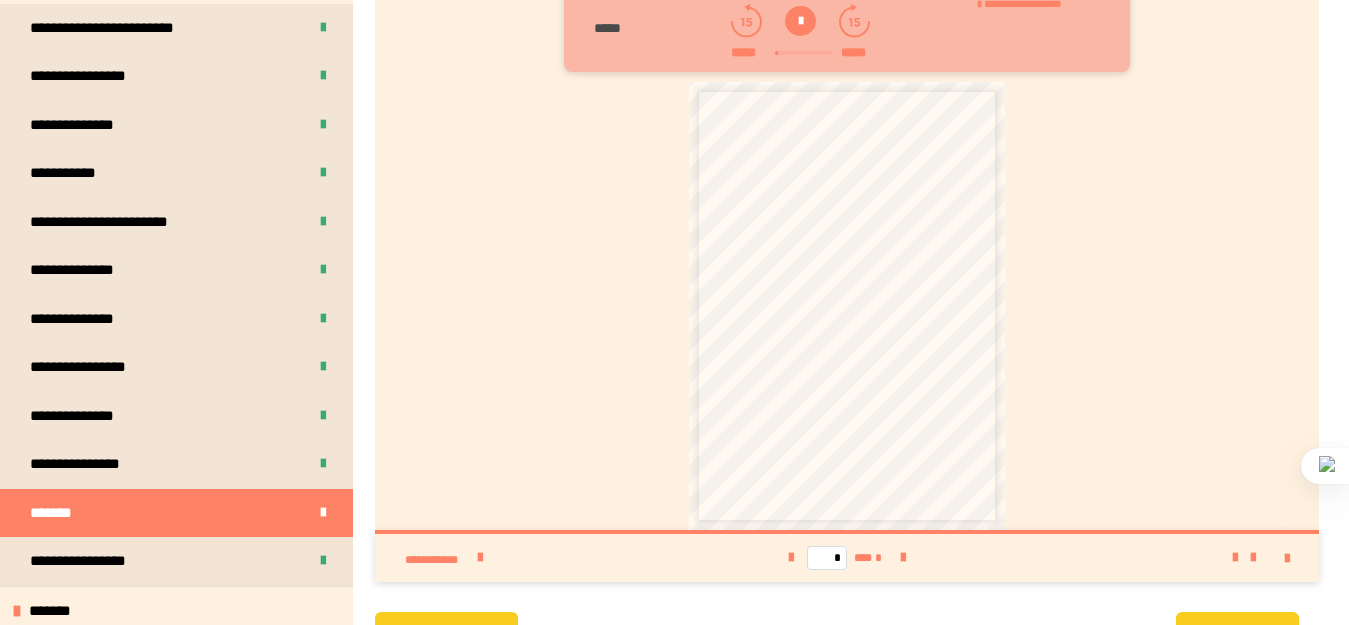 click 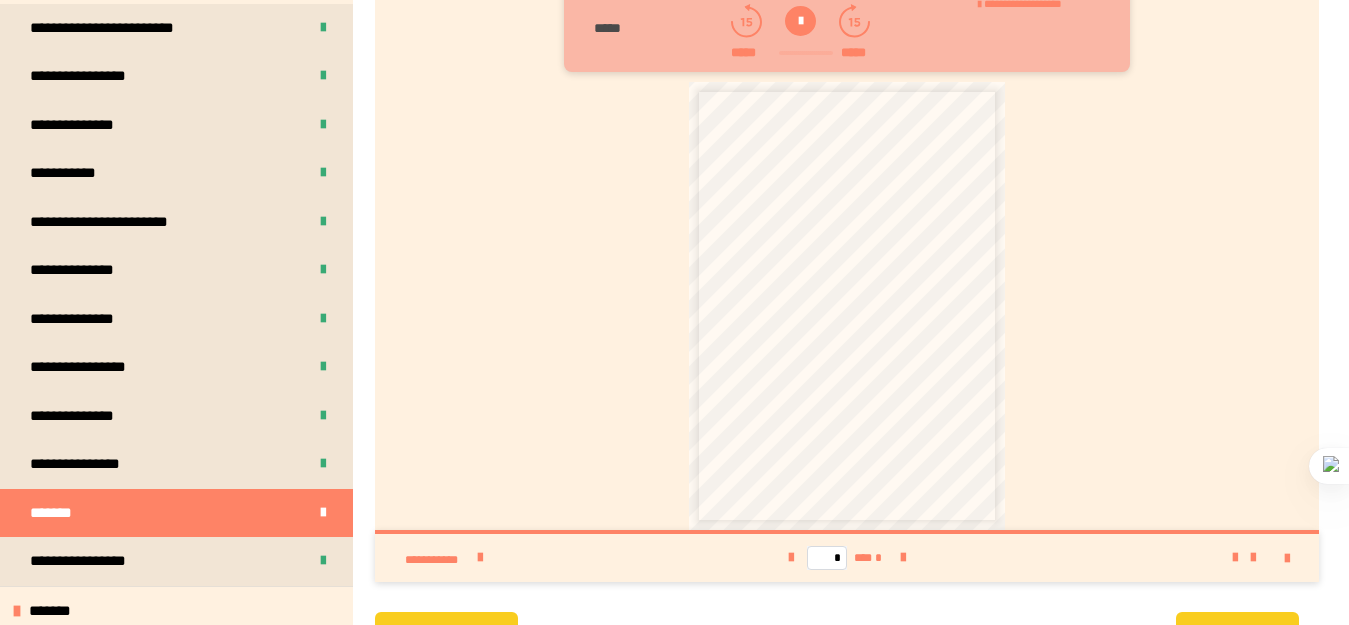 click 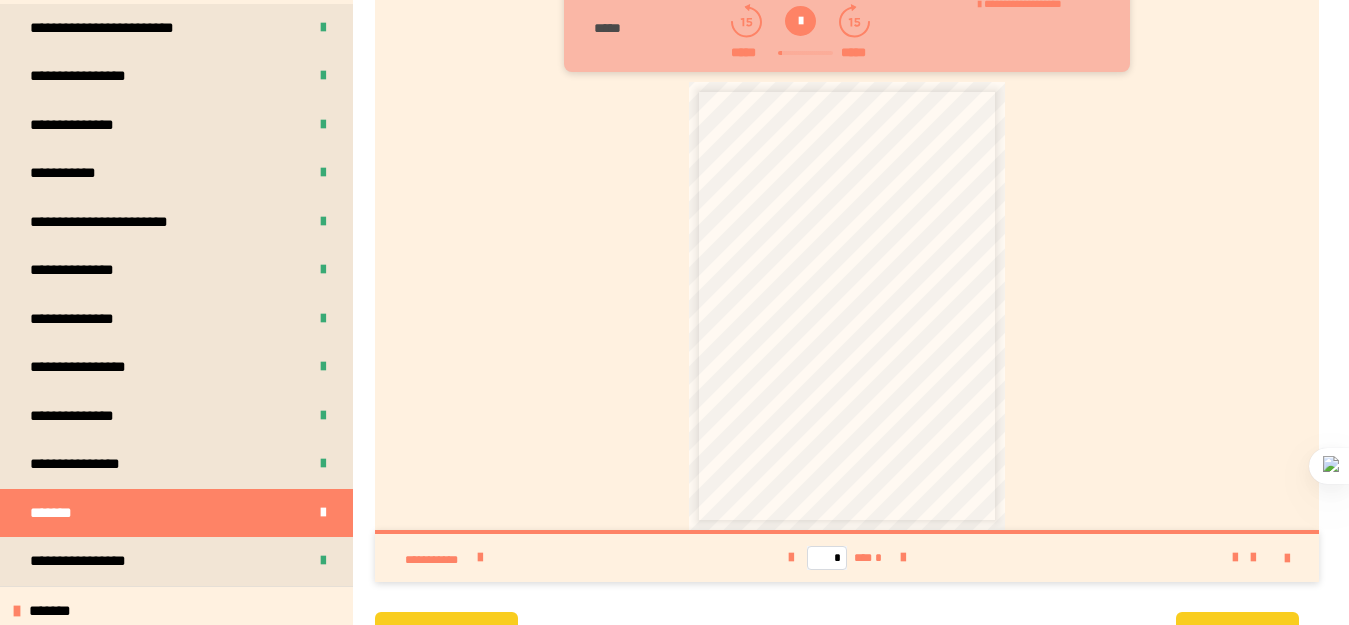 click on "**********" at bounding box center [847, 306] 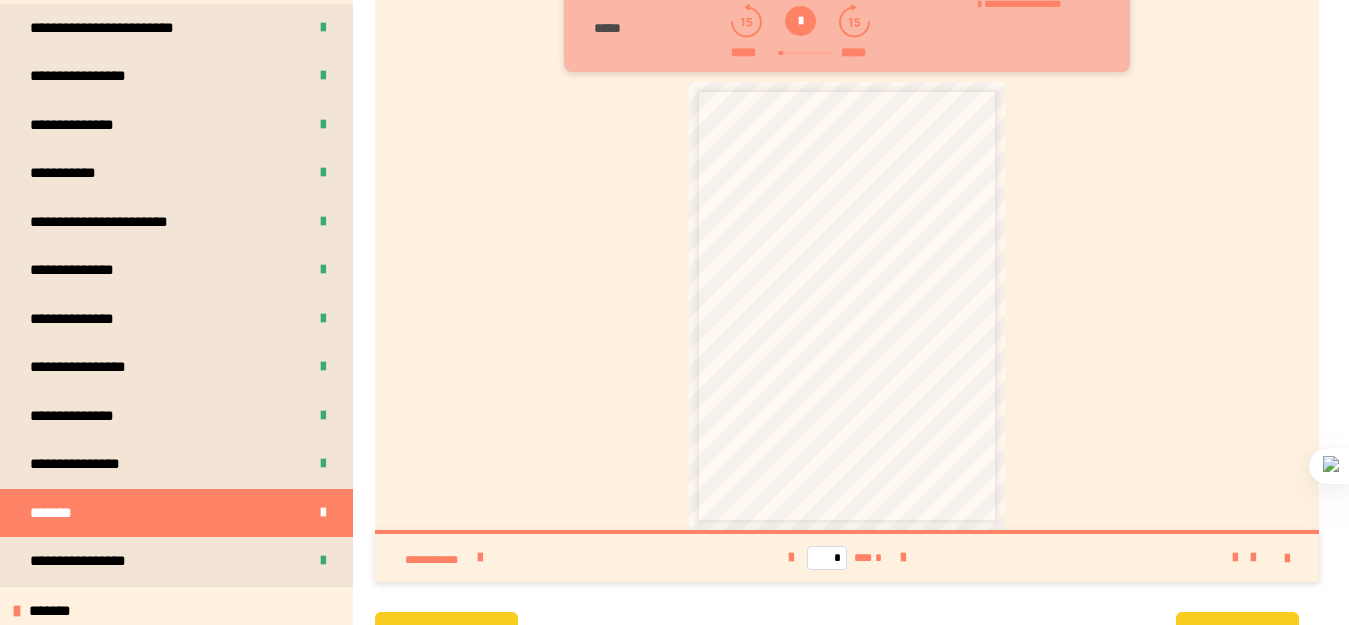 click on "* *** *" at bounding box center [847, 558] 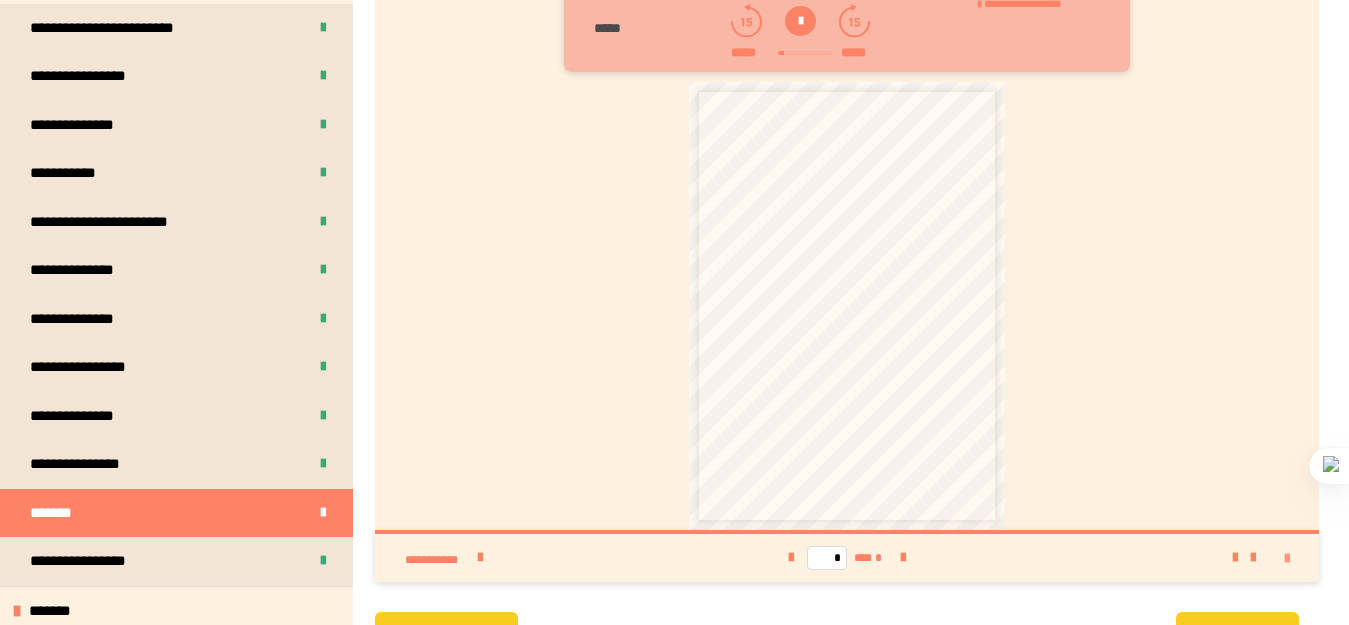 click at bounding box center (1287, 559) 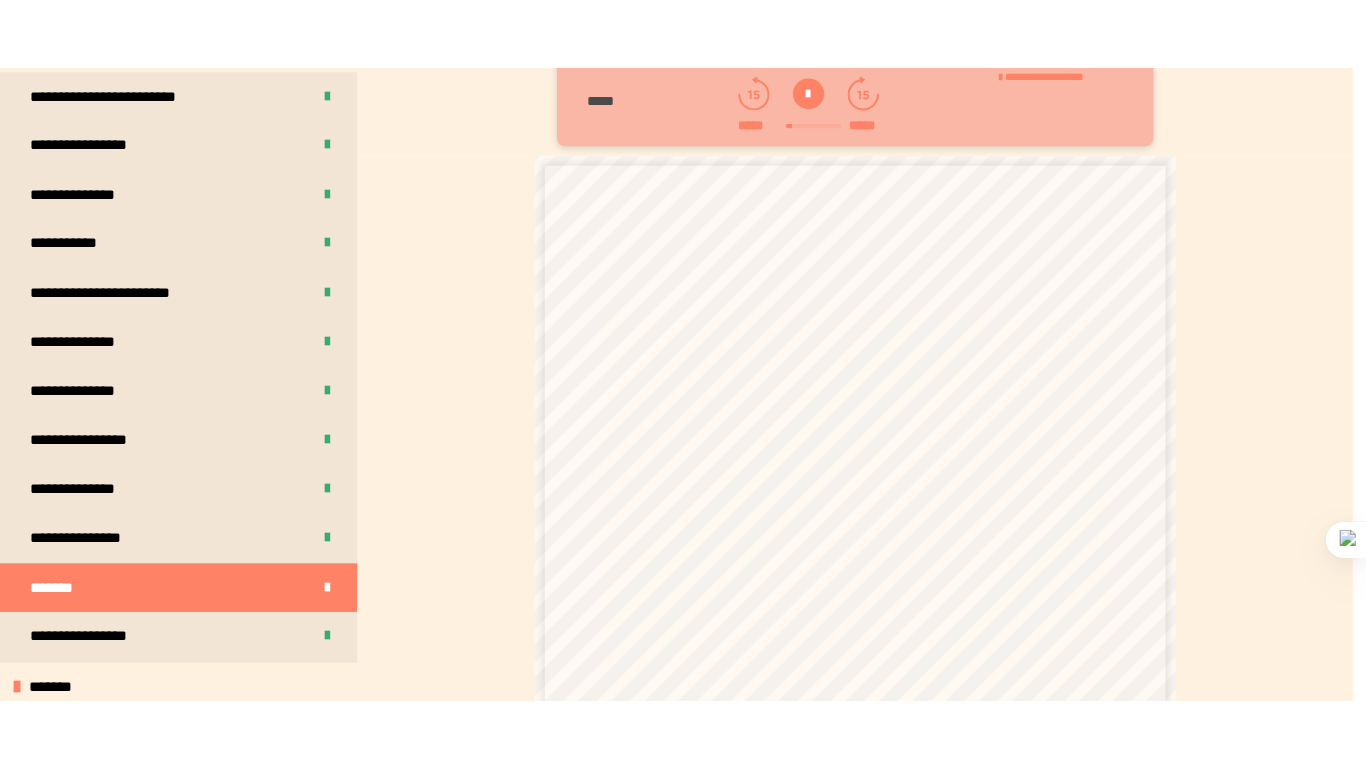 scroll, scrollTop: 541, scrollLeft: 0, axis: vertical 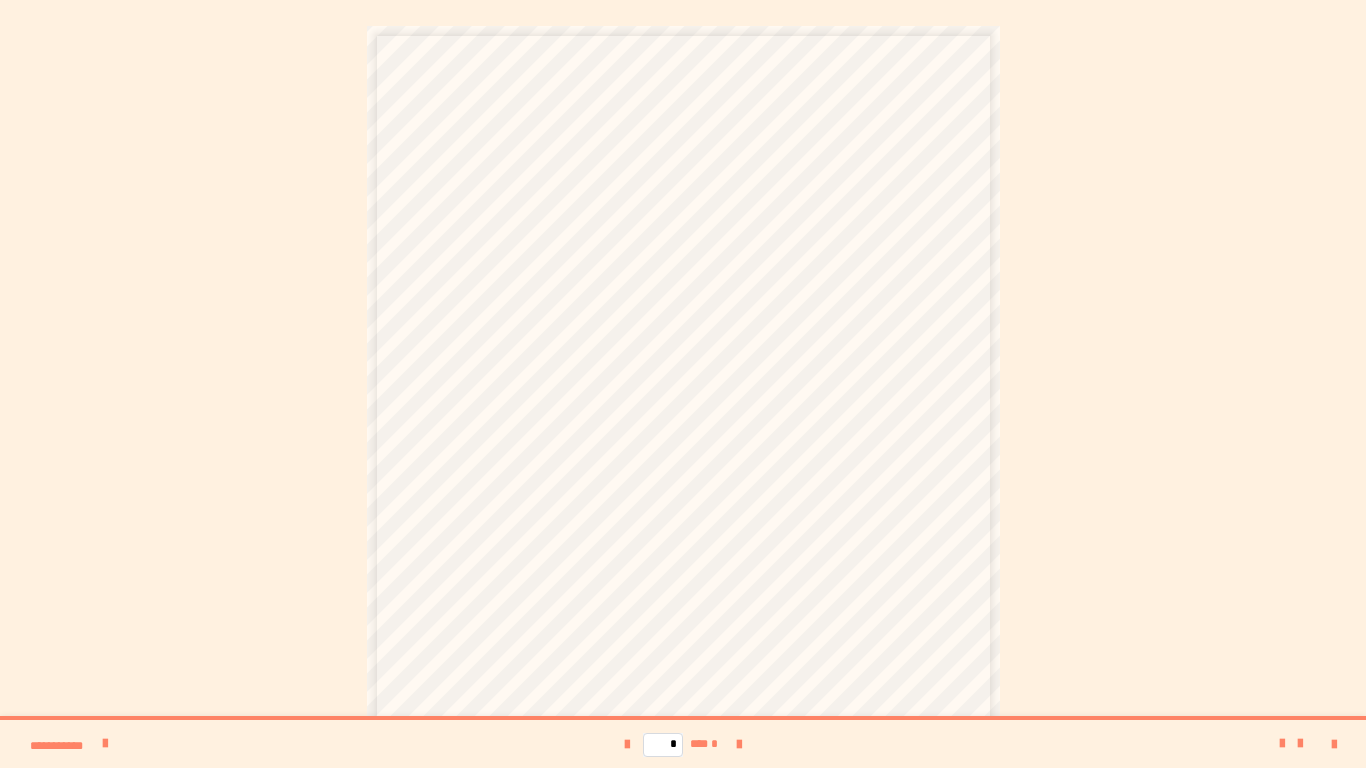 click on "**********" at bounding box center (683, 474) 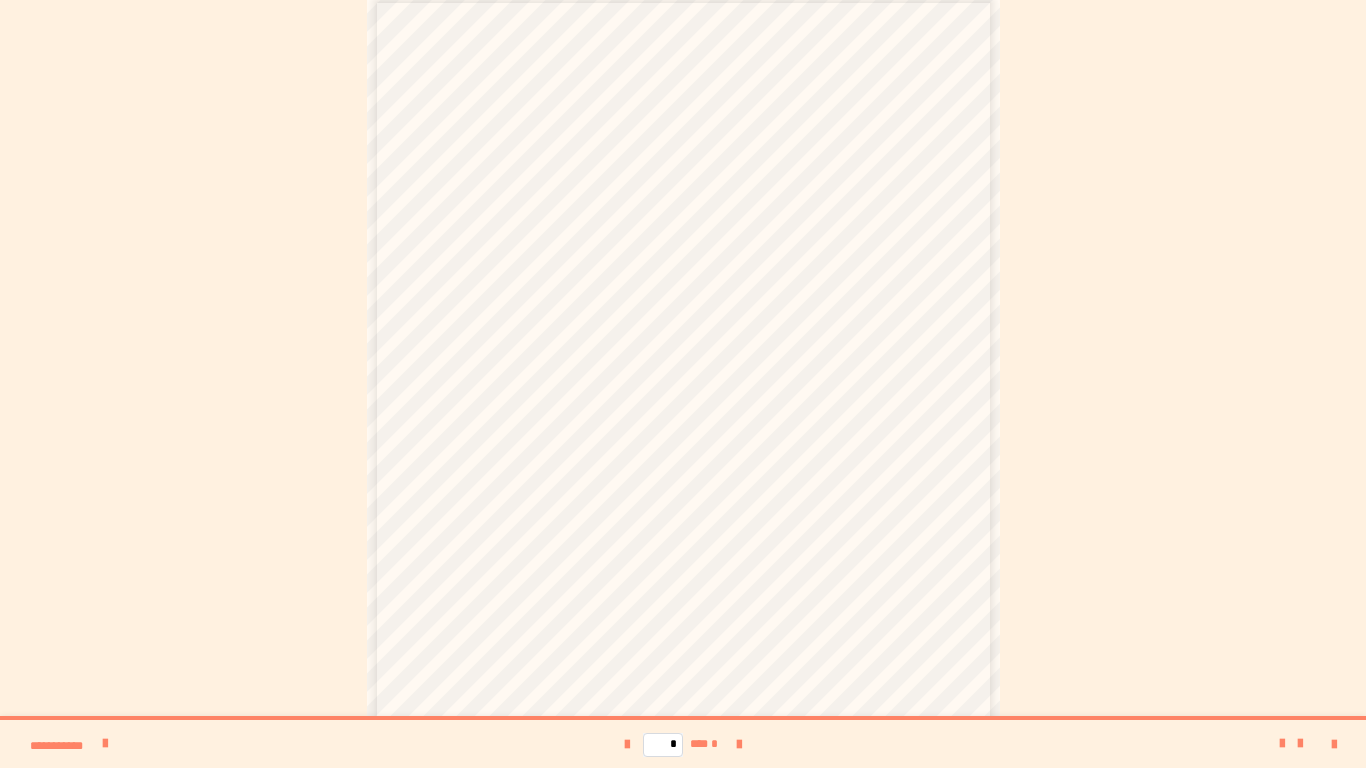 drag, startPoint x: 540, startPoint y: 366, endPoint x: 575, endPoint y: 292, distance: 81.859634 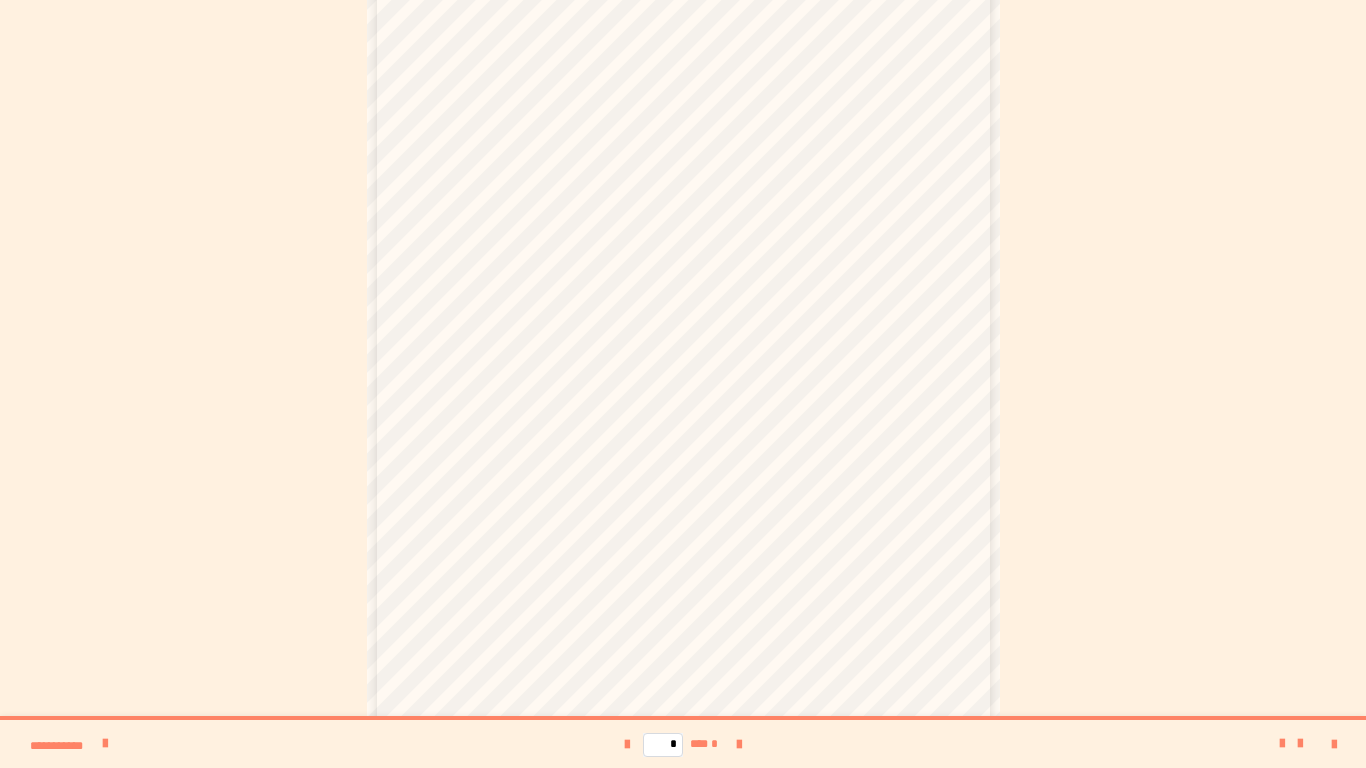 click on "**********" at bounding box center [683, 353] 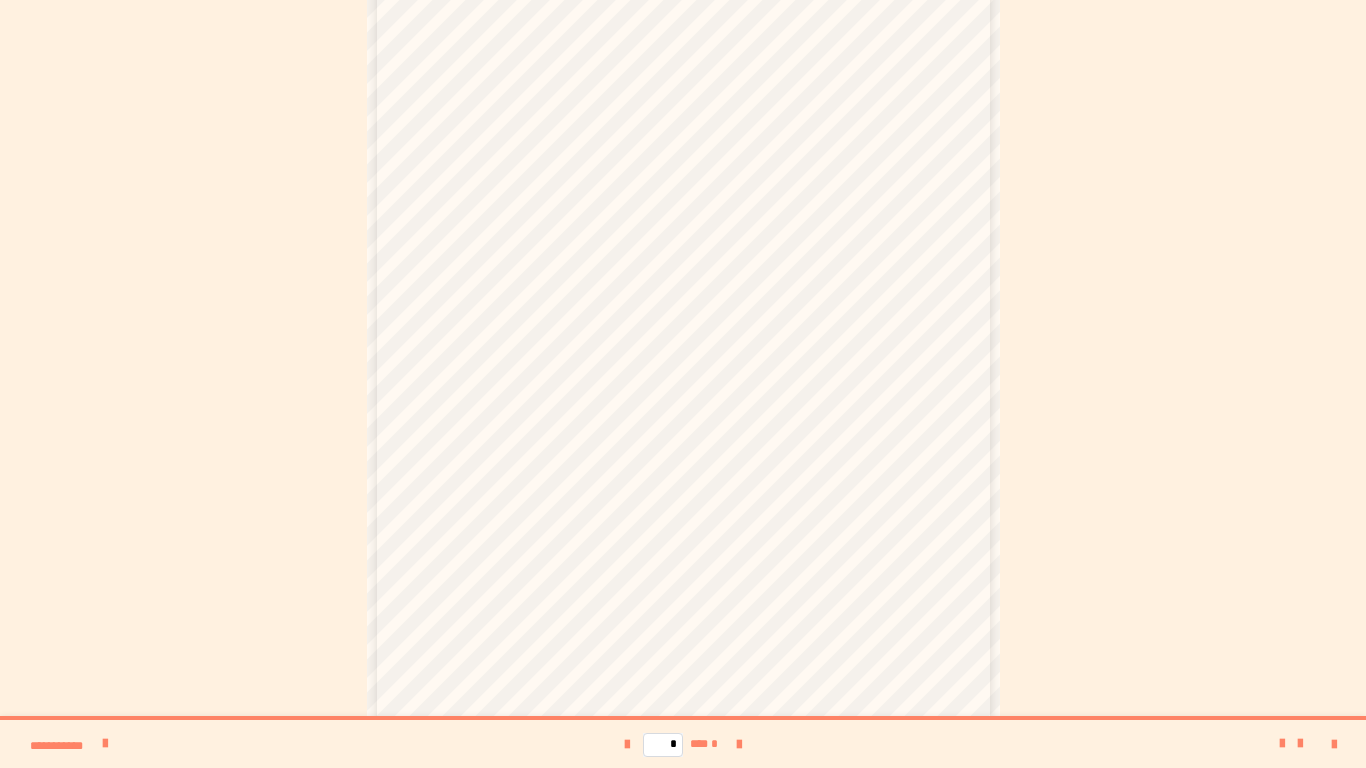 scroll, scrollTop: 72, scrollLeft: 0, axis: vertical 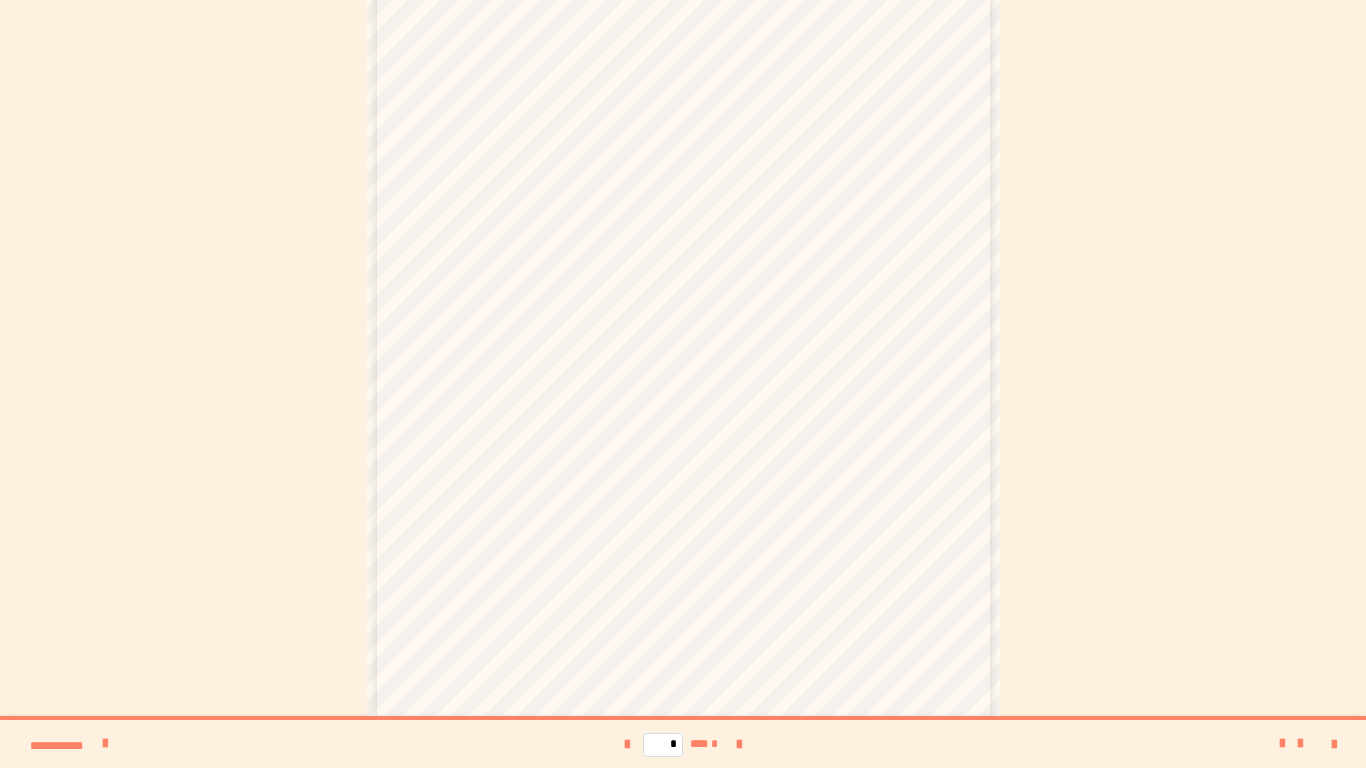 drag, startPoint x: 741, startPoint y: 352, endPoint x: 751, endPoint y: 439, distance: 87.57283 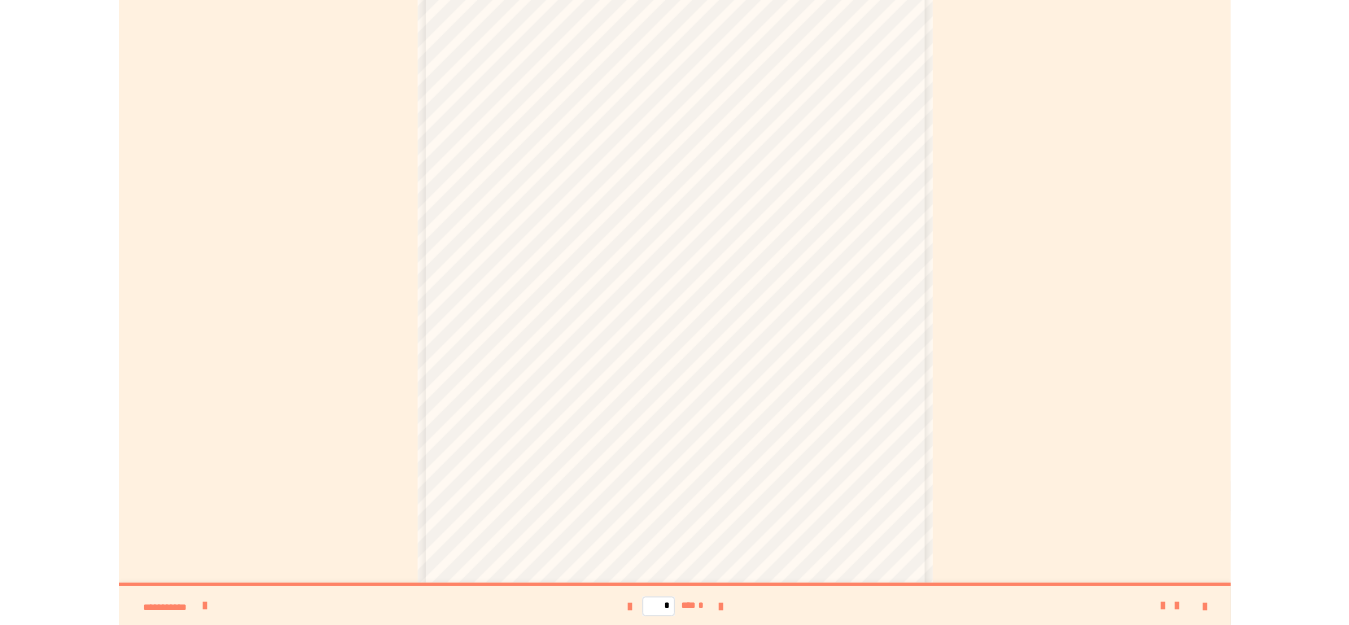 scroll, scrollTop: 0, scrollLeft: 0, axis: both 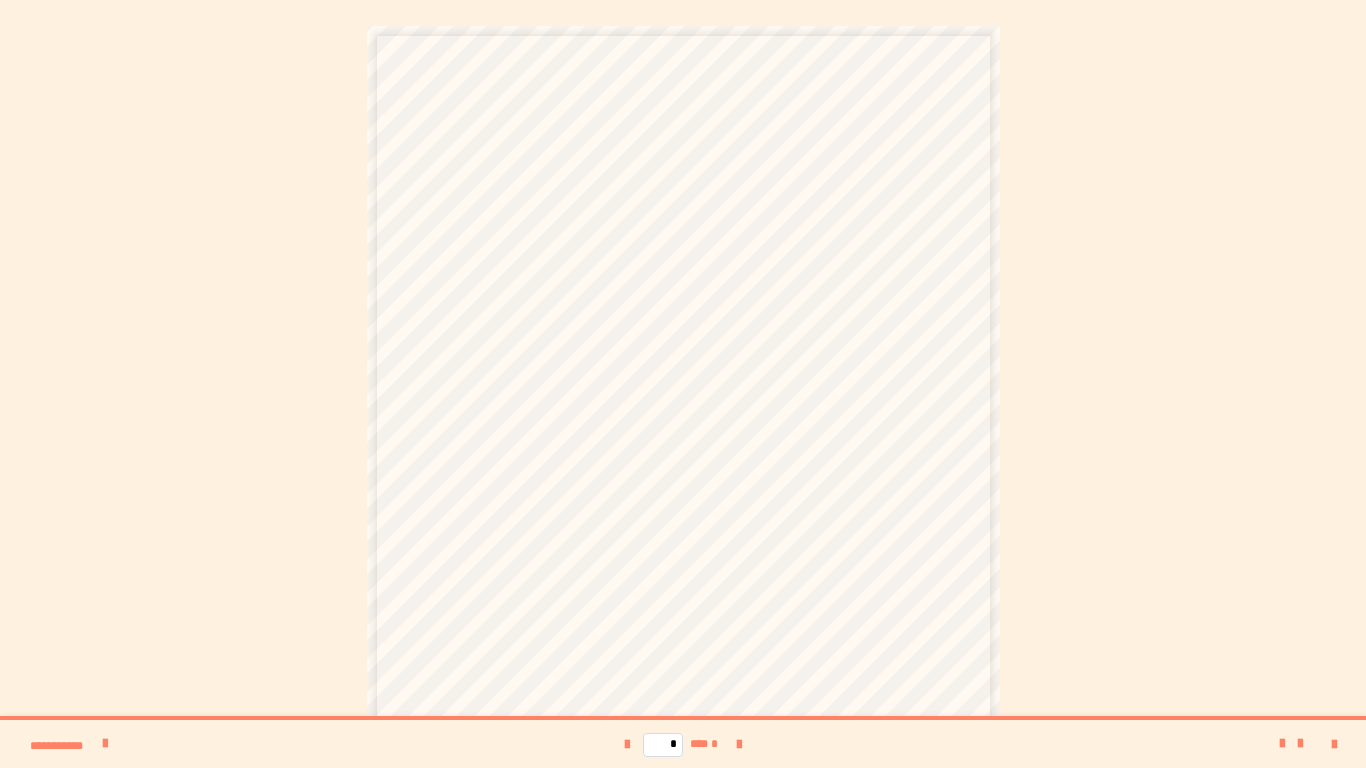 click on "**********" at bounding box center [683, 474] 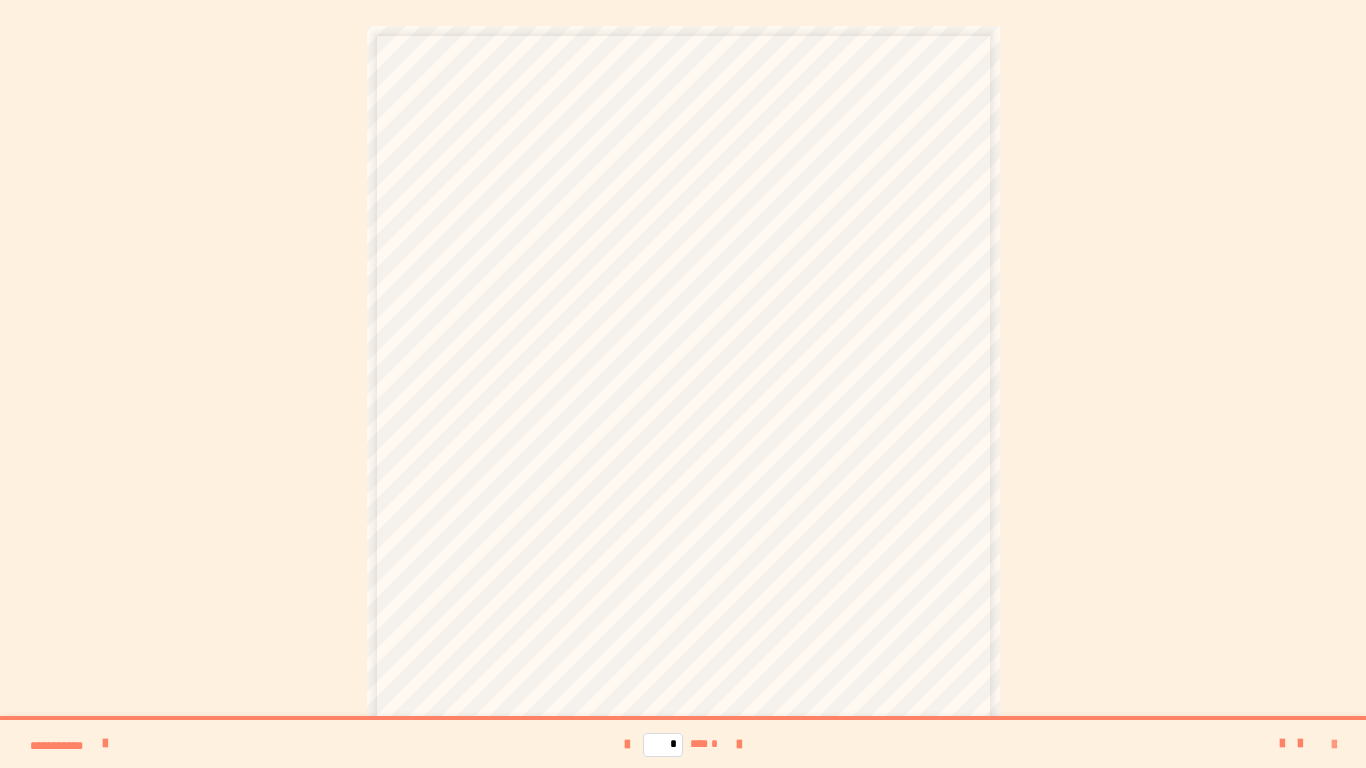 click at bounding box center (1334, 745) 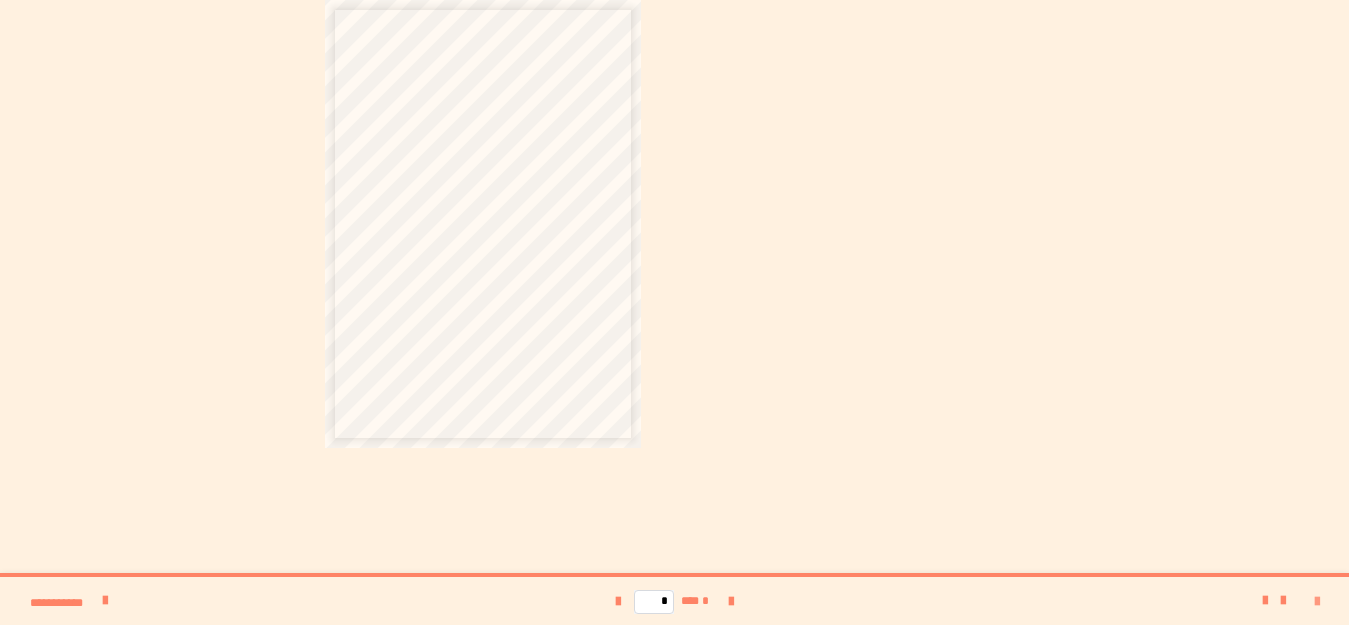 click at bounding box center [1317, 602] 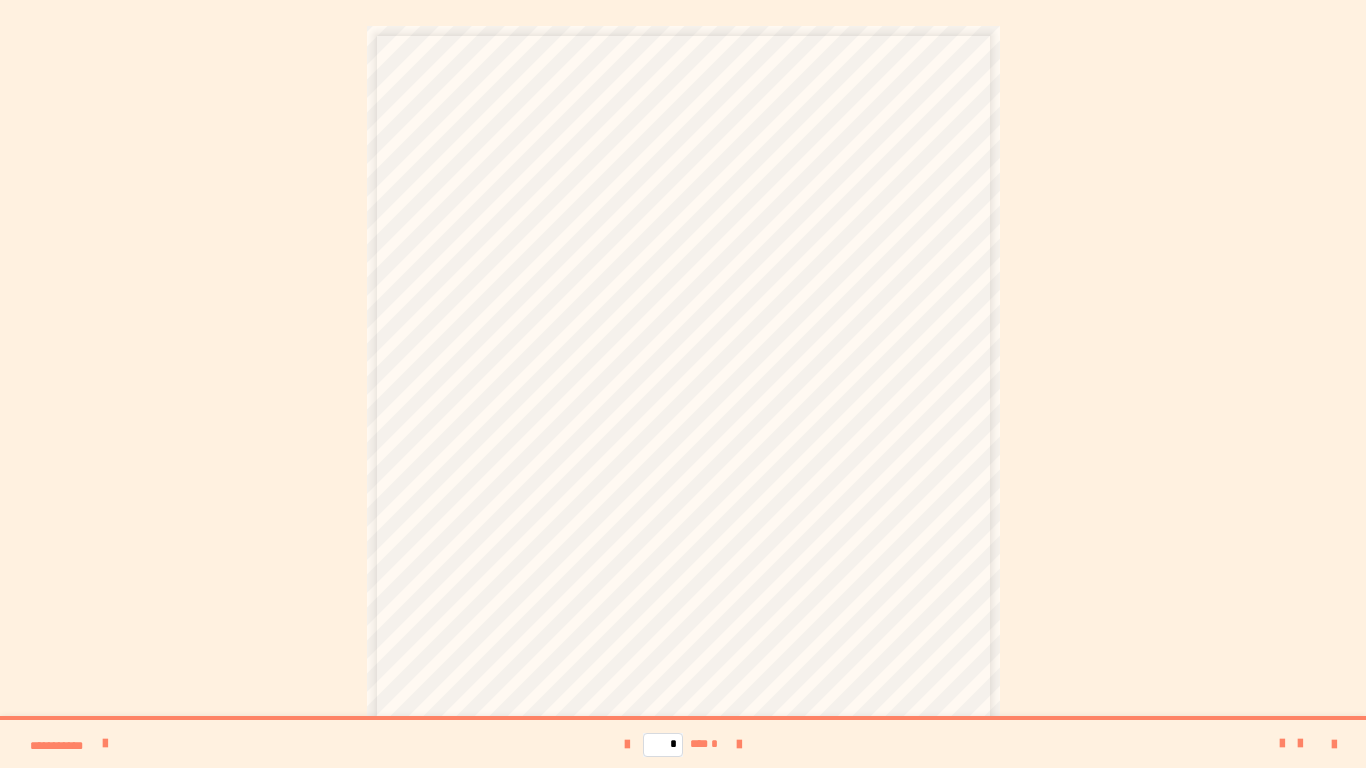 click at bounding box center [1205, 744] 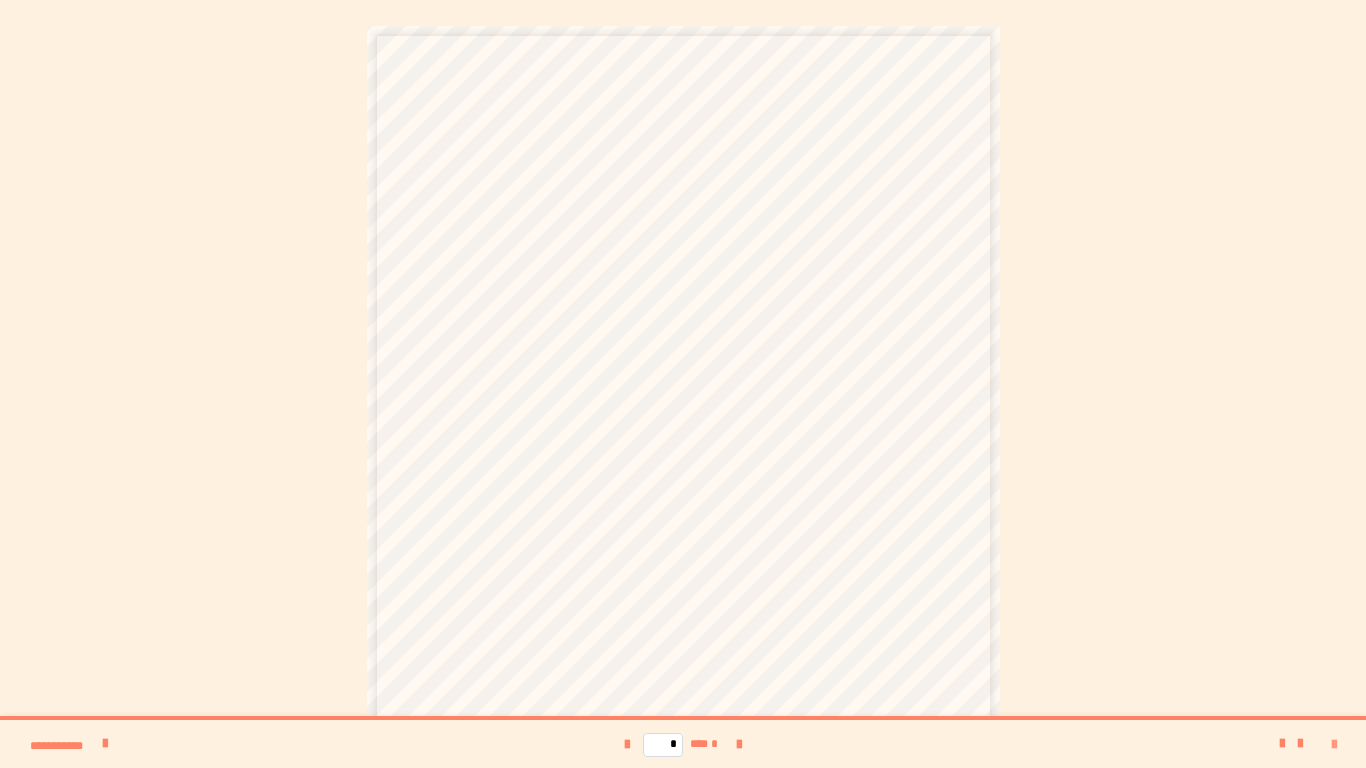 click at bounding box center [1334, 745] 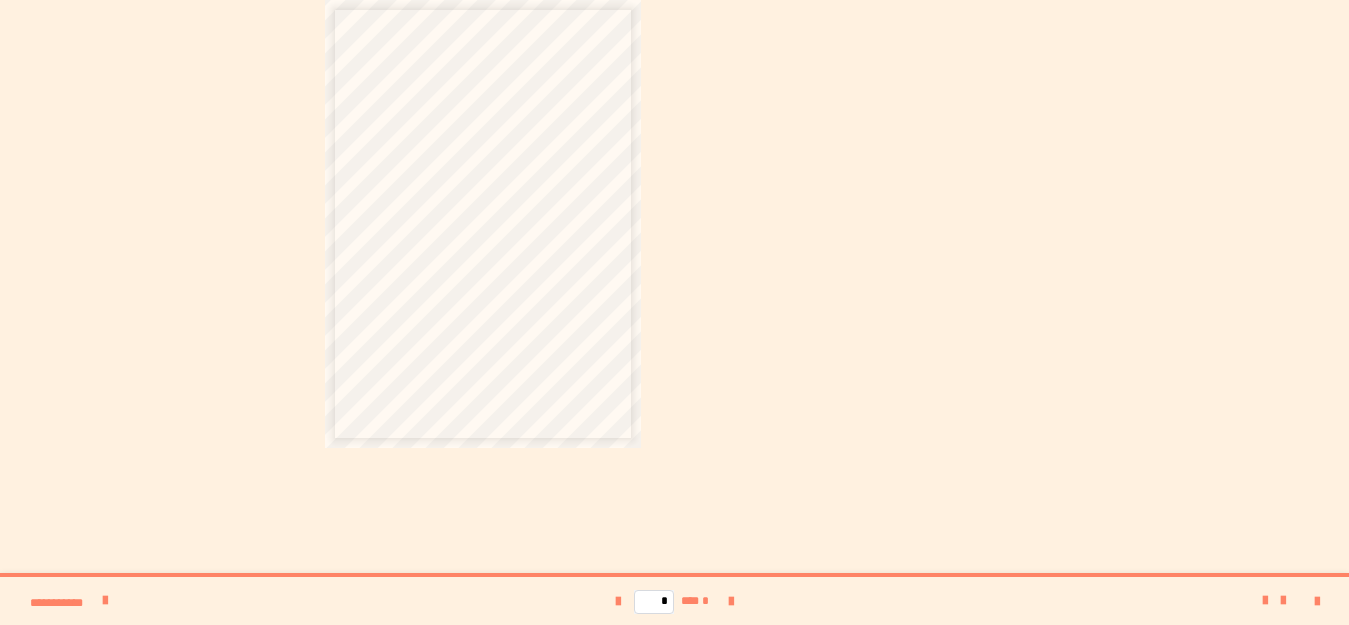 scroll, scrollTop: 241, scrollLeft: 0, axis: vertical 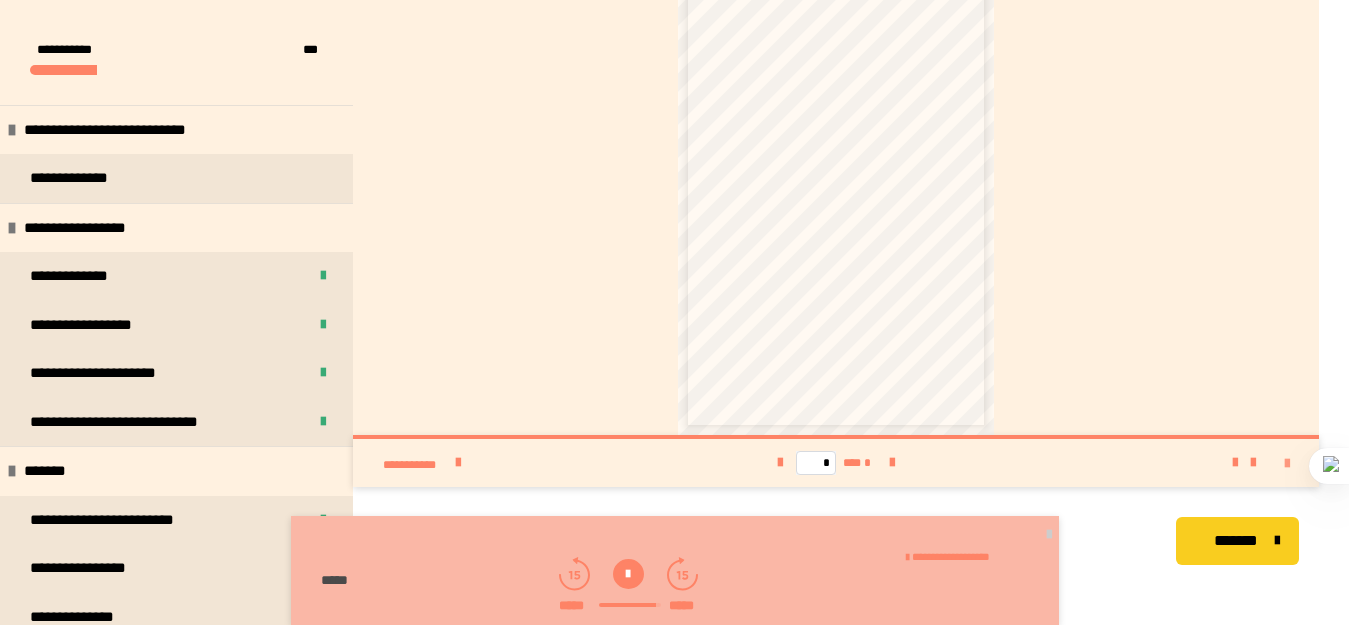 click at bounding box center (1287, 464) 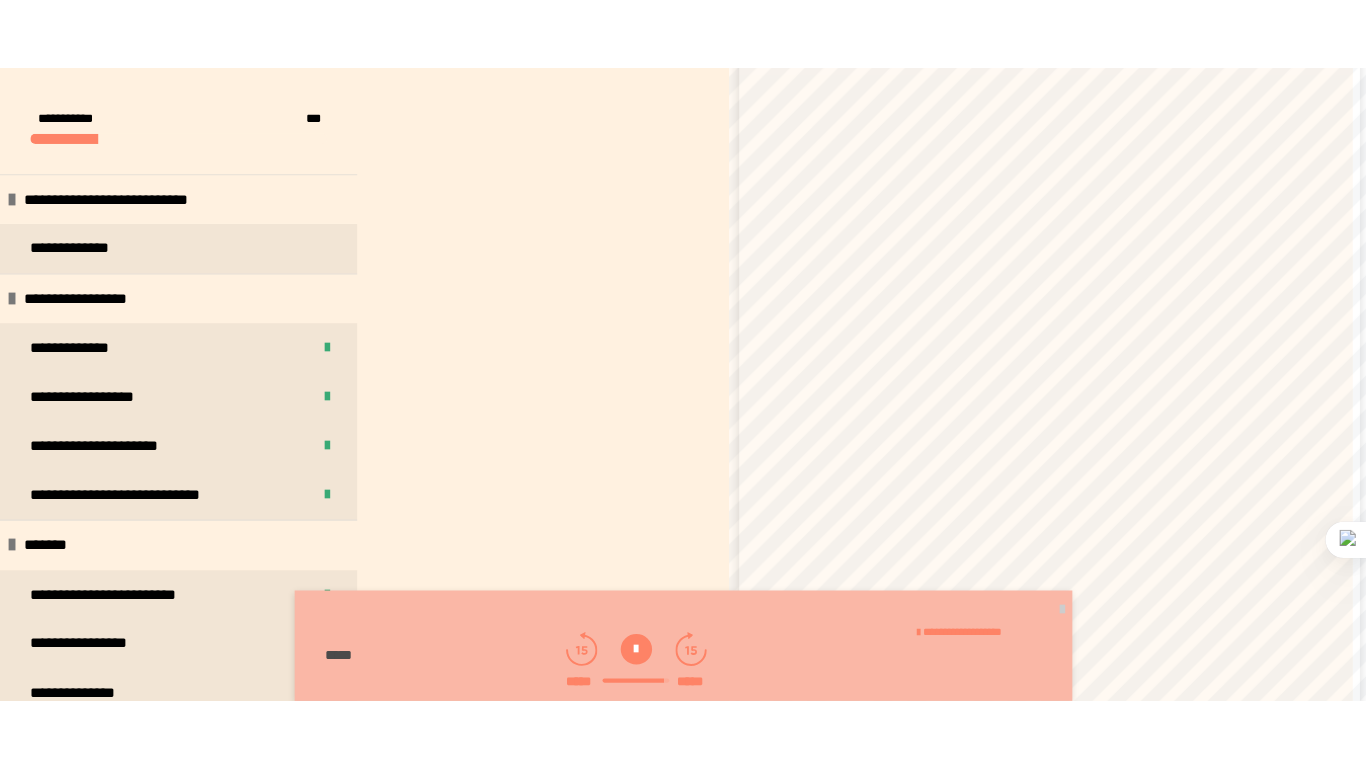 scroll, scrollTop: 428, scrollLeft: 0, axis: vertical 